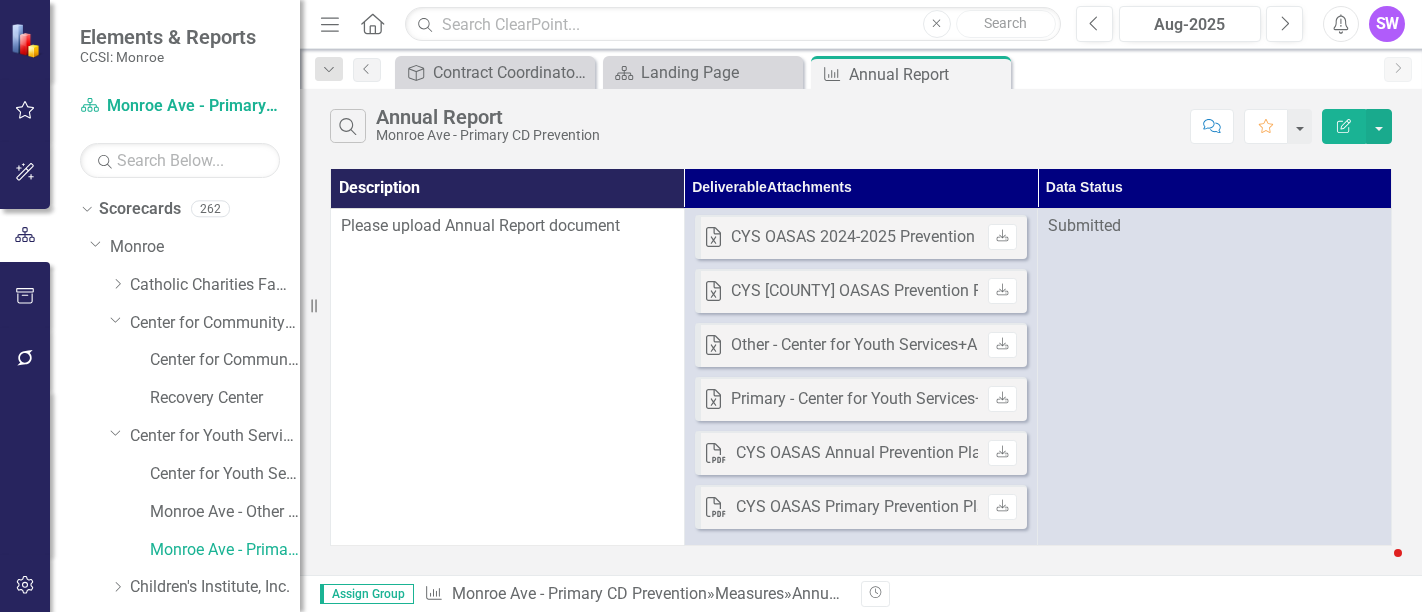 scroll, scrollTop: 0, scrollLeft: 0, axis: both 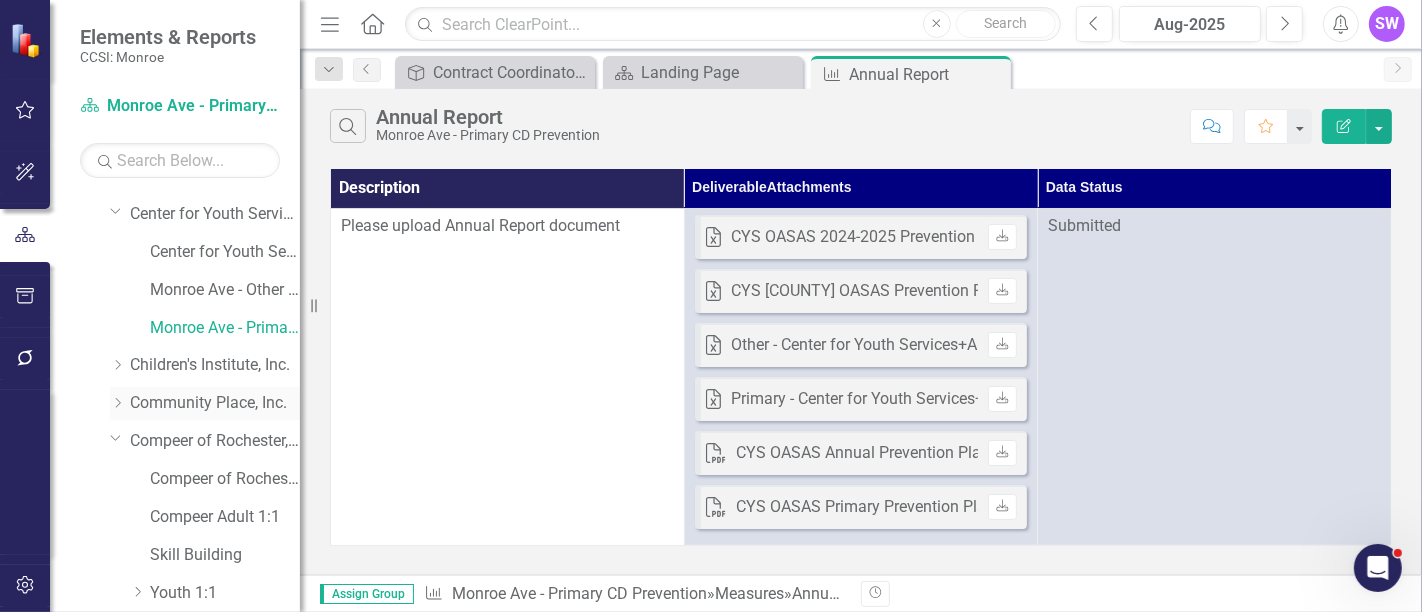 click on "Dropdown" 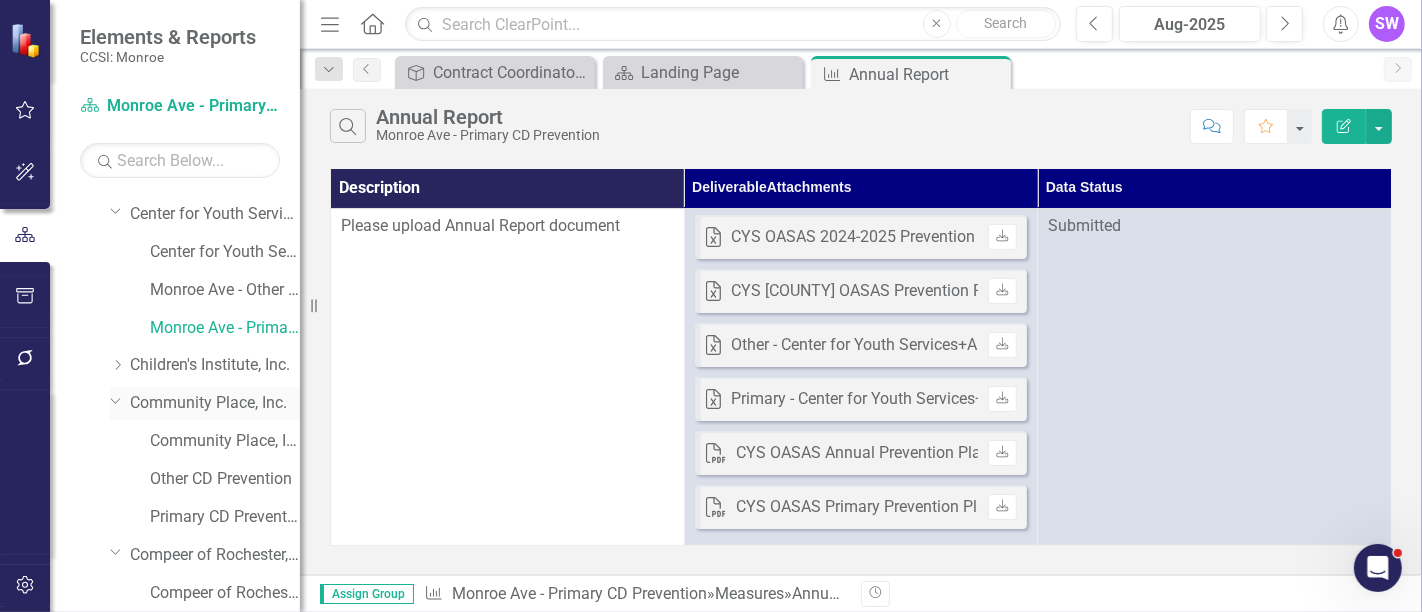 click on "Community Place, Inc." at bounding box center [215, 403] 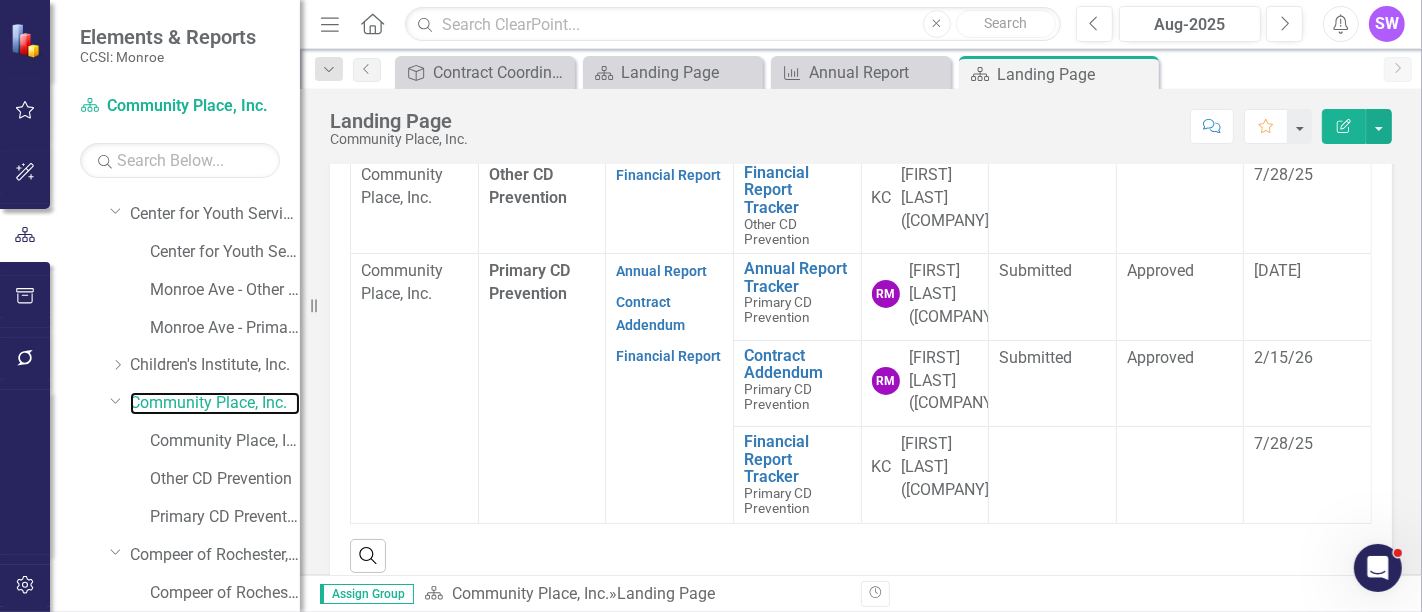 scroll, scrollTop: 710, scrollLeft: 0, axis: vertical 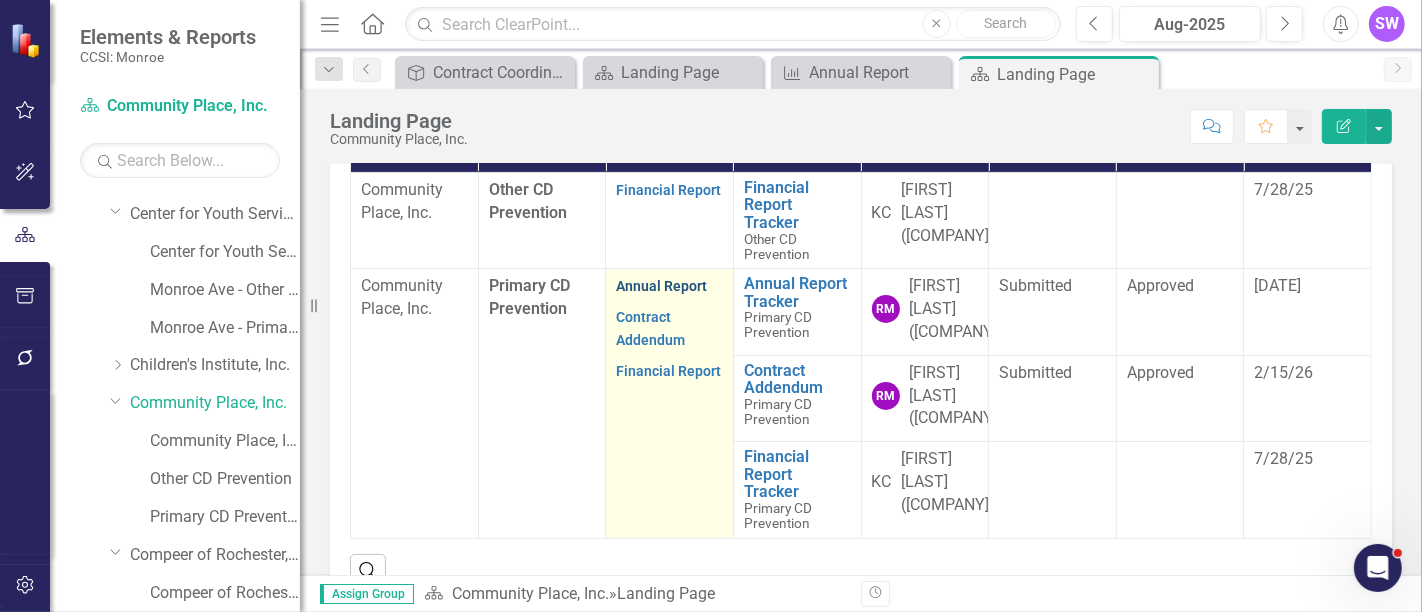 click on "Annual Report" at bounding box center [661, 286] 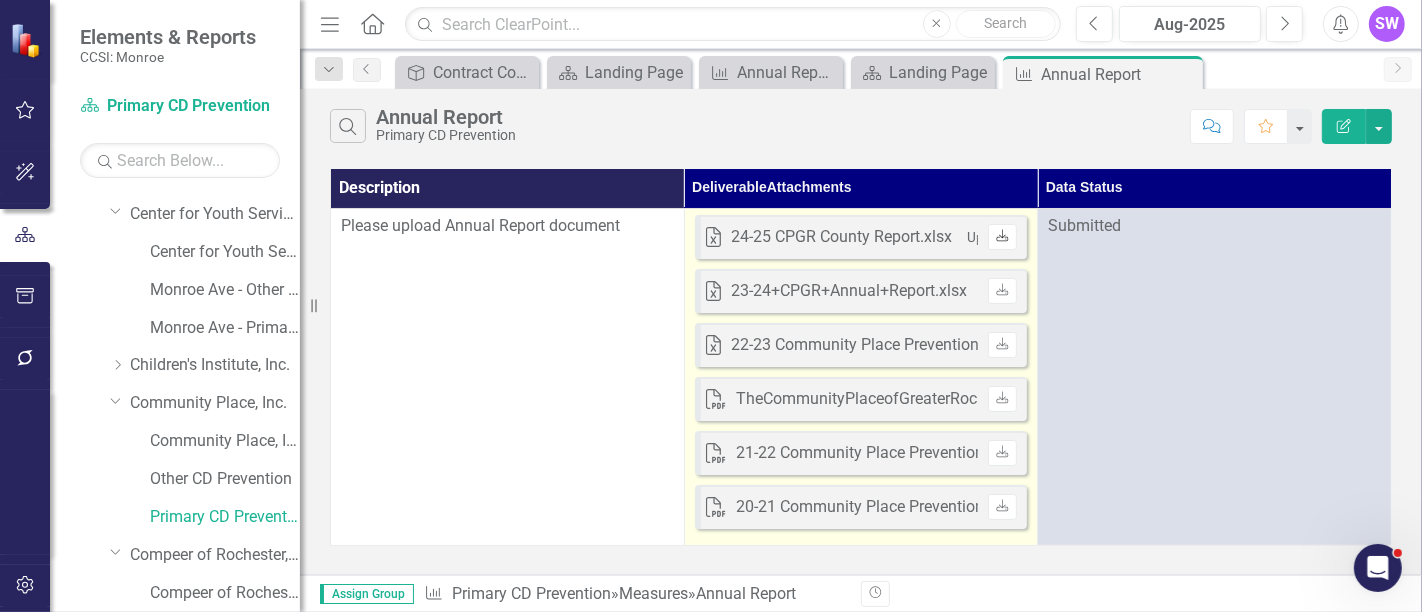 click on "Download" 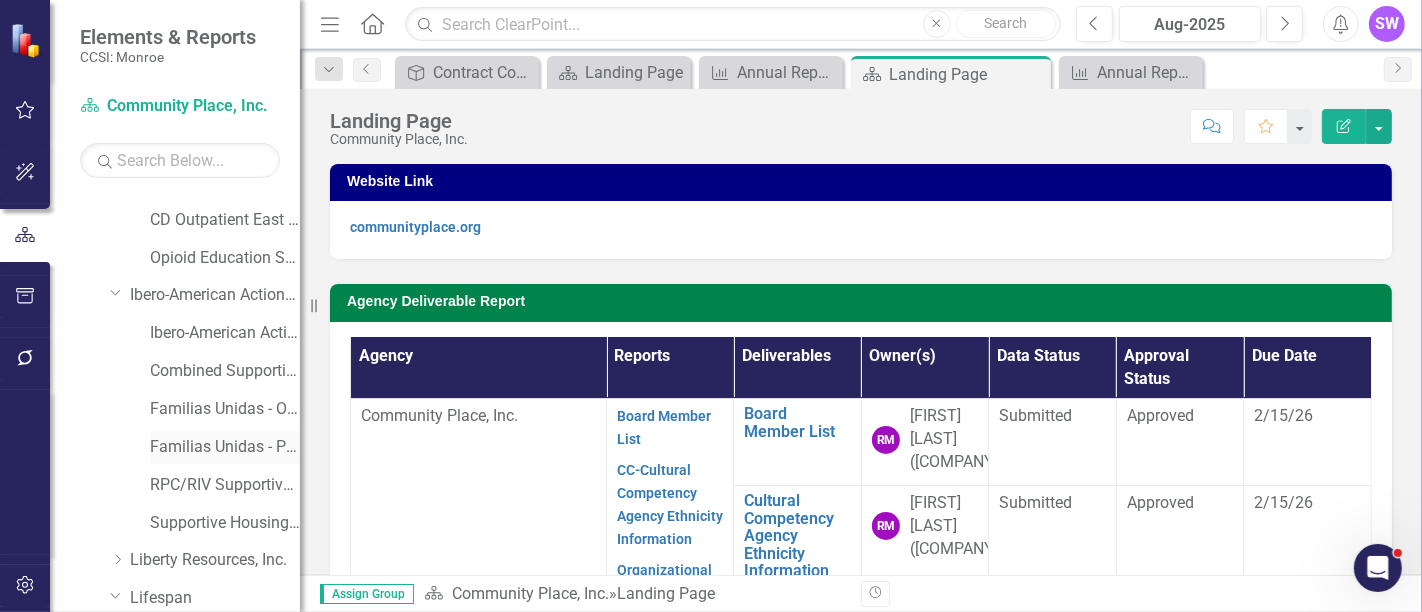scroll, scrollTop: 2111, scrollLeft: 0, axis: vertical 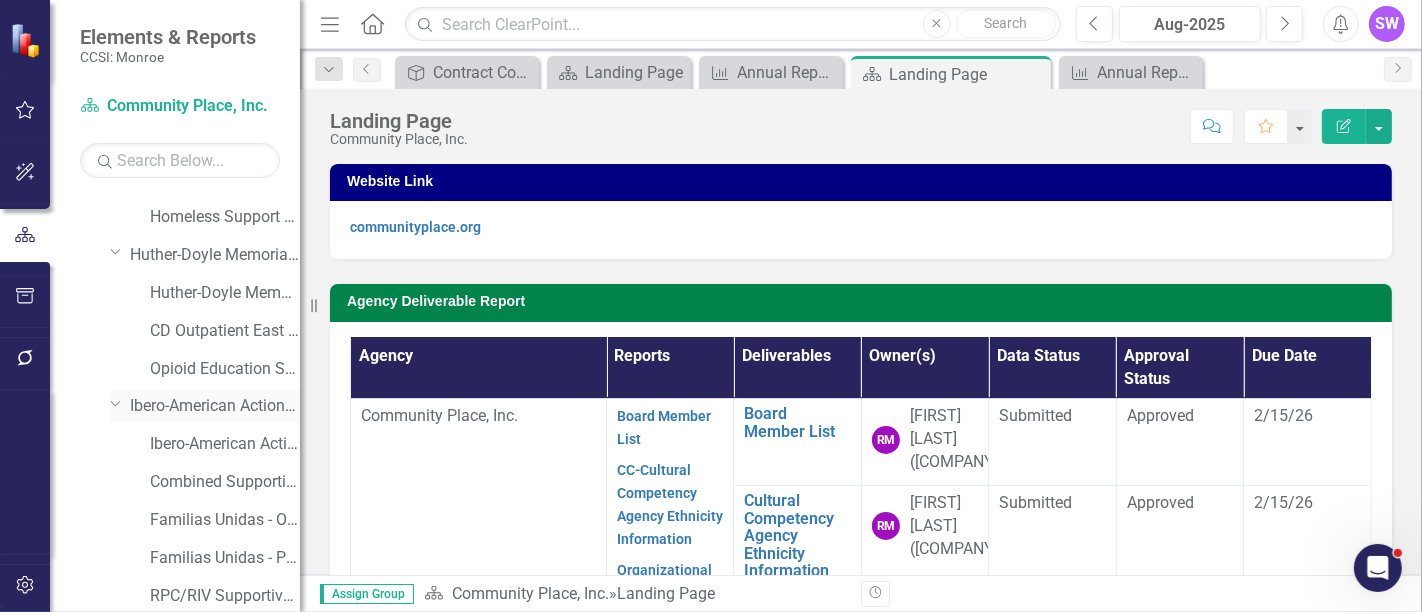 drag, startPoint x: 159, startPoint y: 401, endPoint x: 183, endPoint y: 404, distance: 24.186773 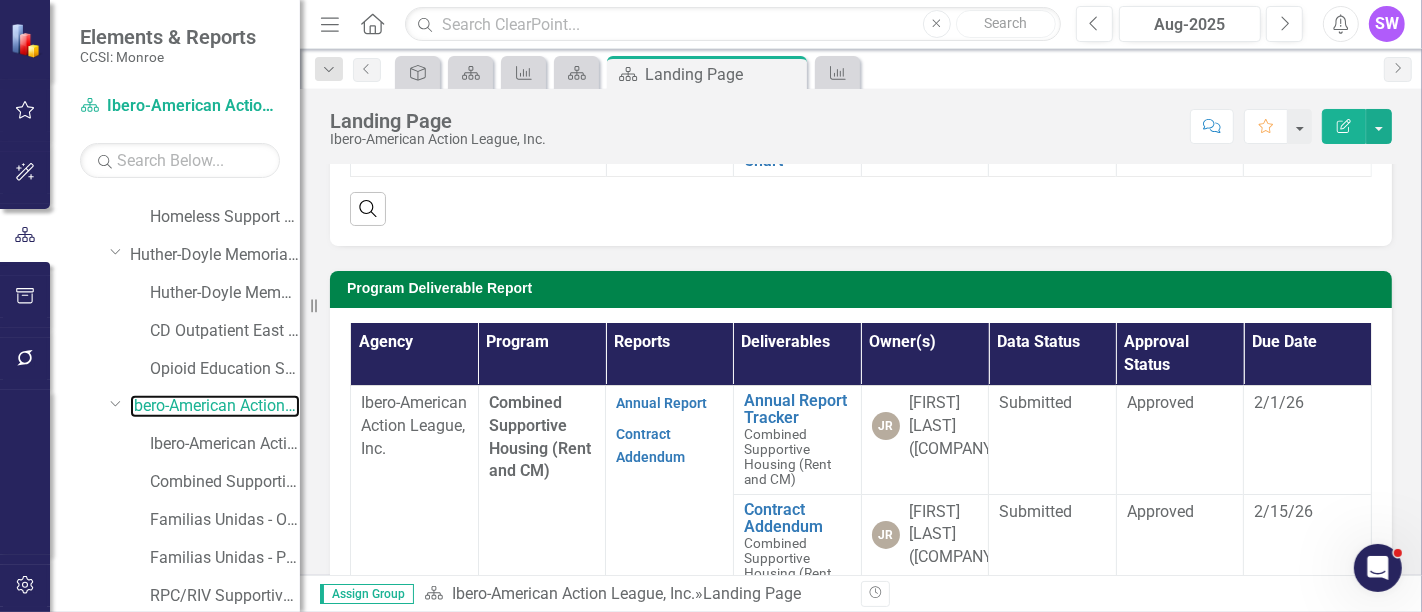 scroll, scrollTop: 666, scrollLeft: 0, axis: vertical 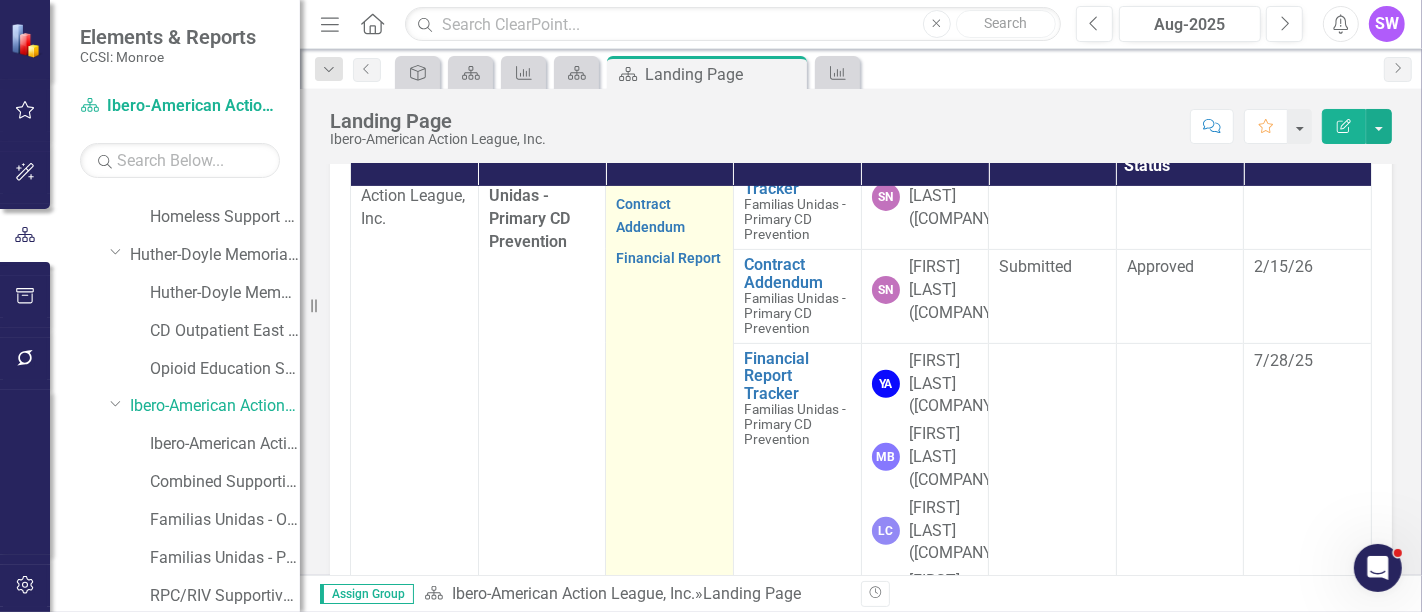 click on "Annual Report" at bounding box center [661, 173] 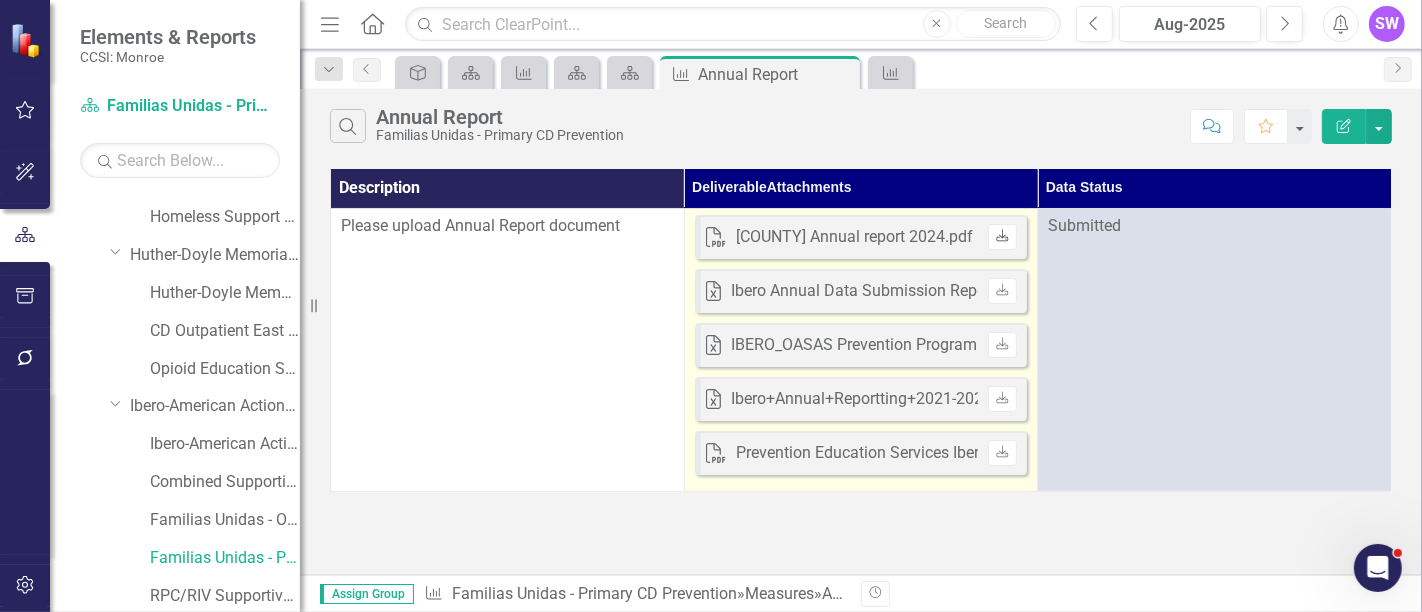 click on "Download" 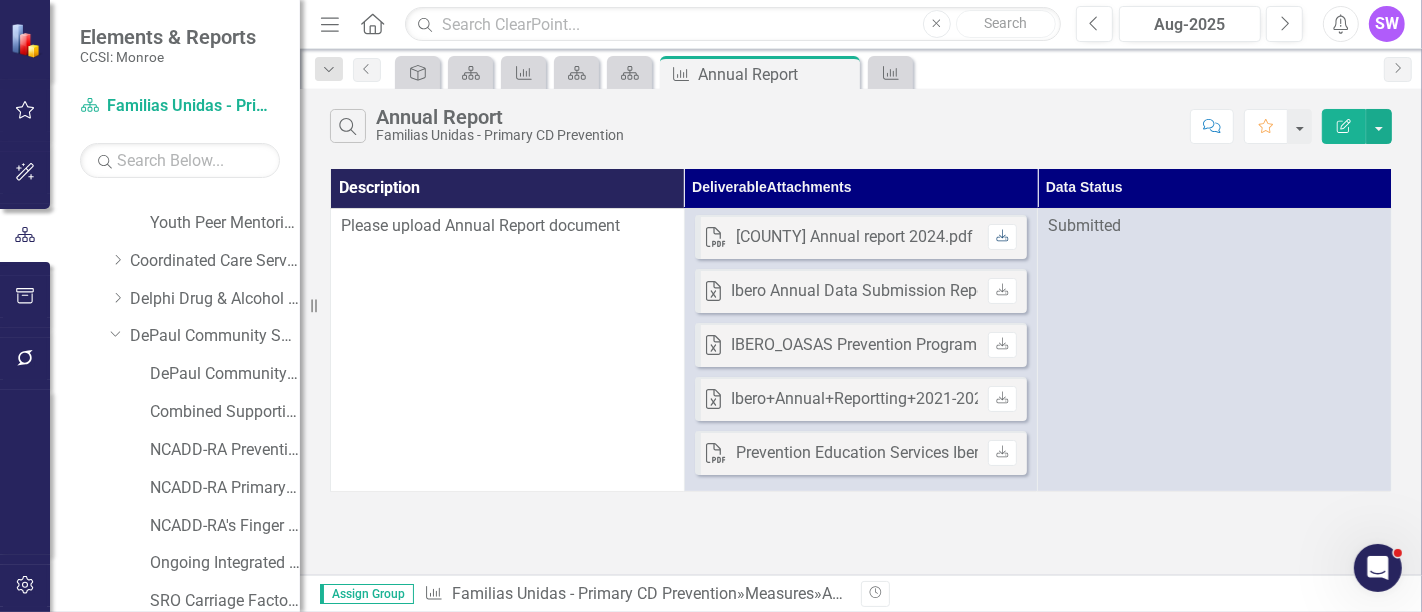 scroll, scrollTop: 777, scrollLeft: 0, axis: vertical 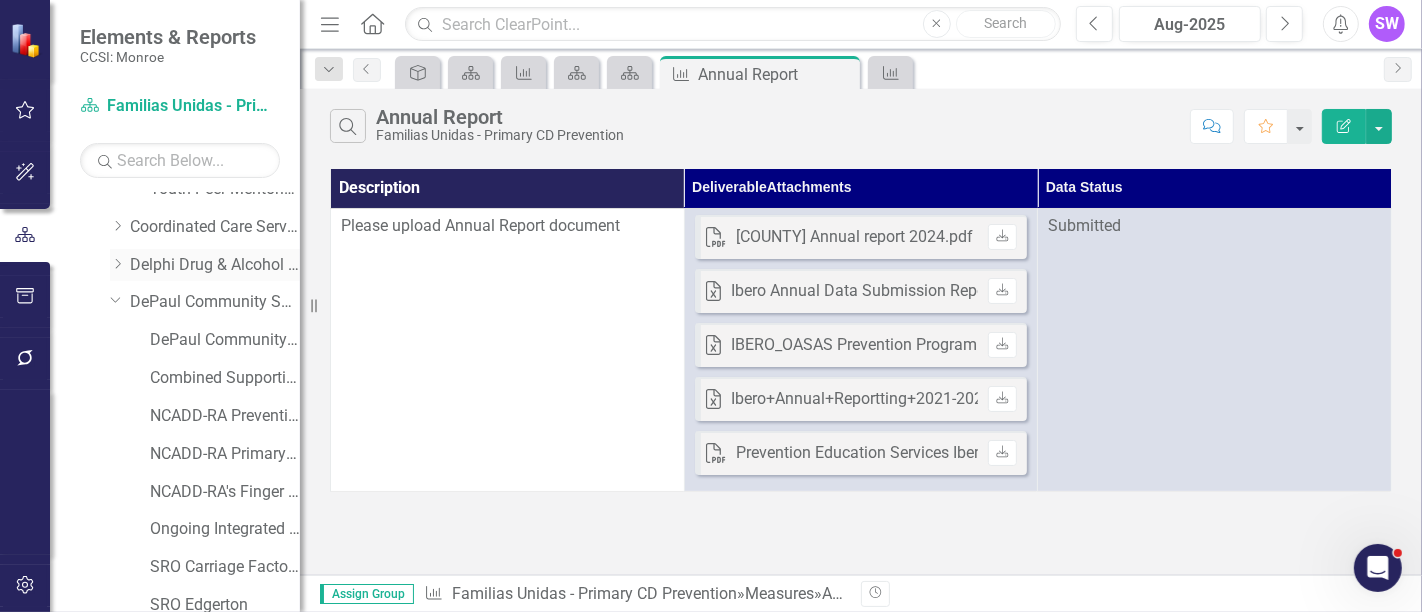 click on "Dropdown" 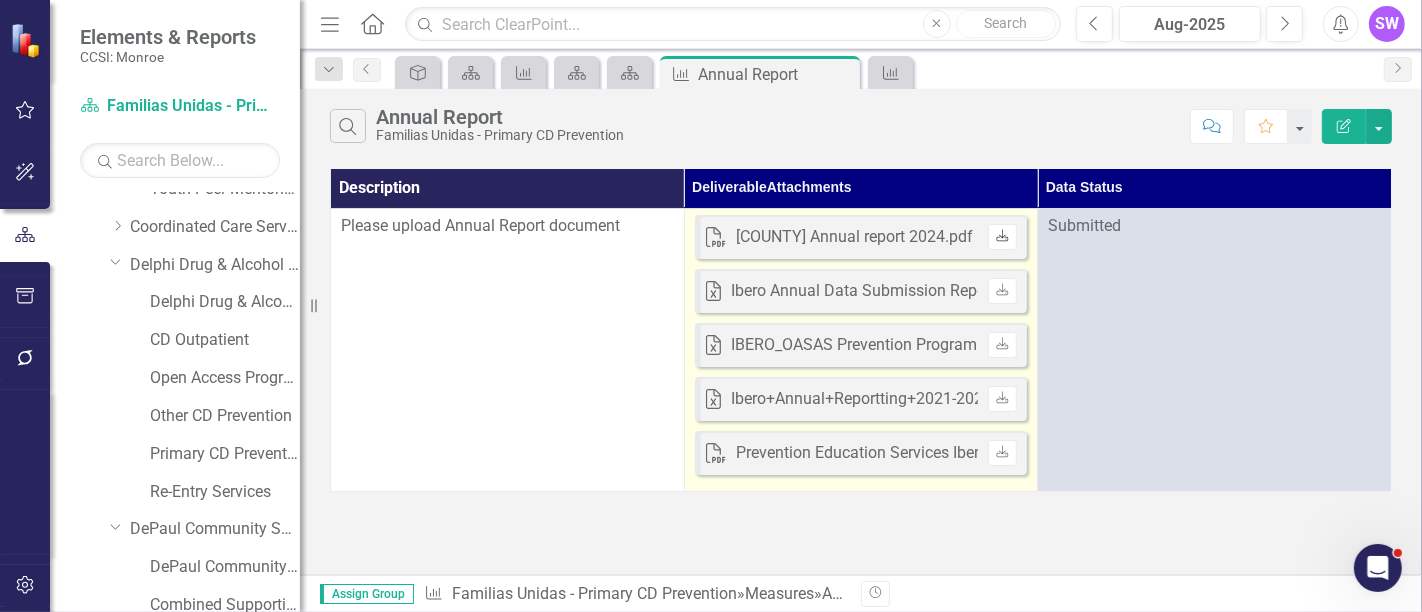 click 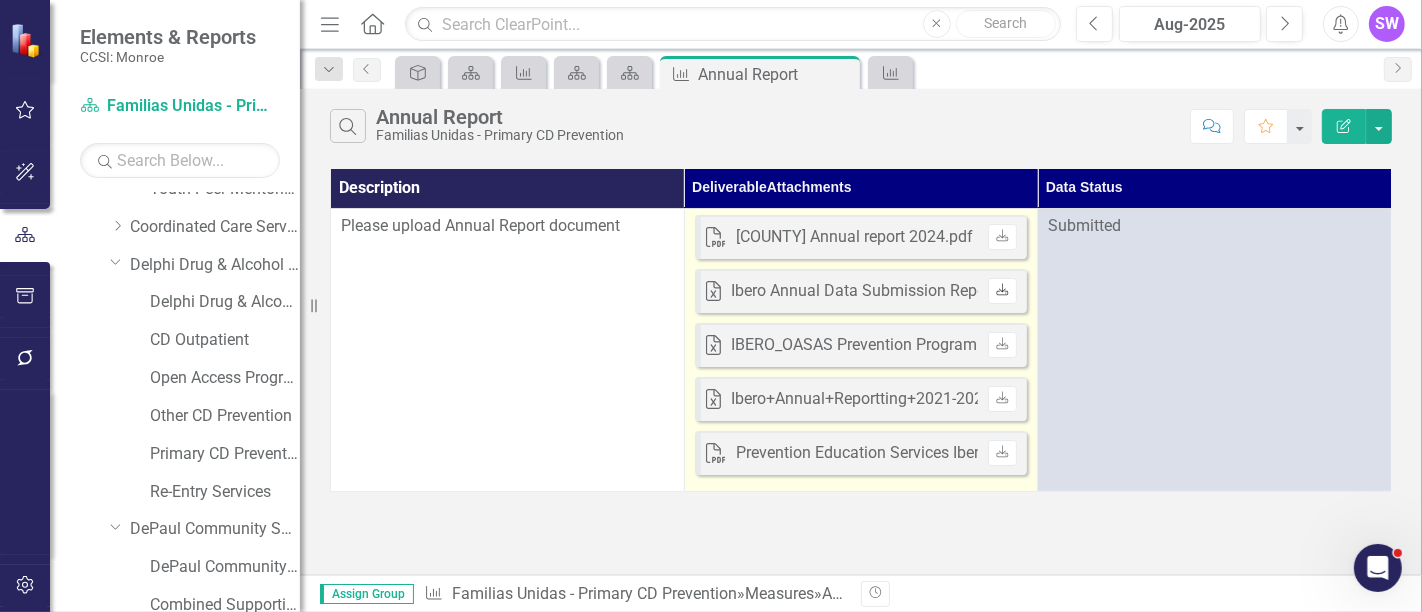 click on "Download" 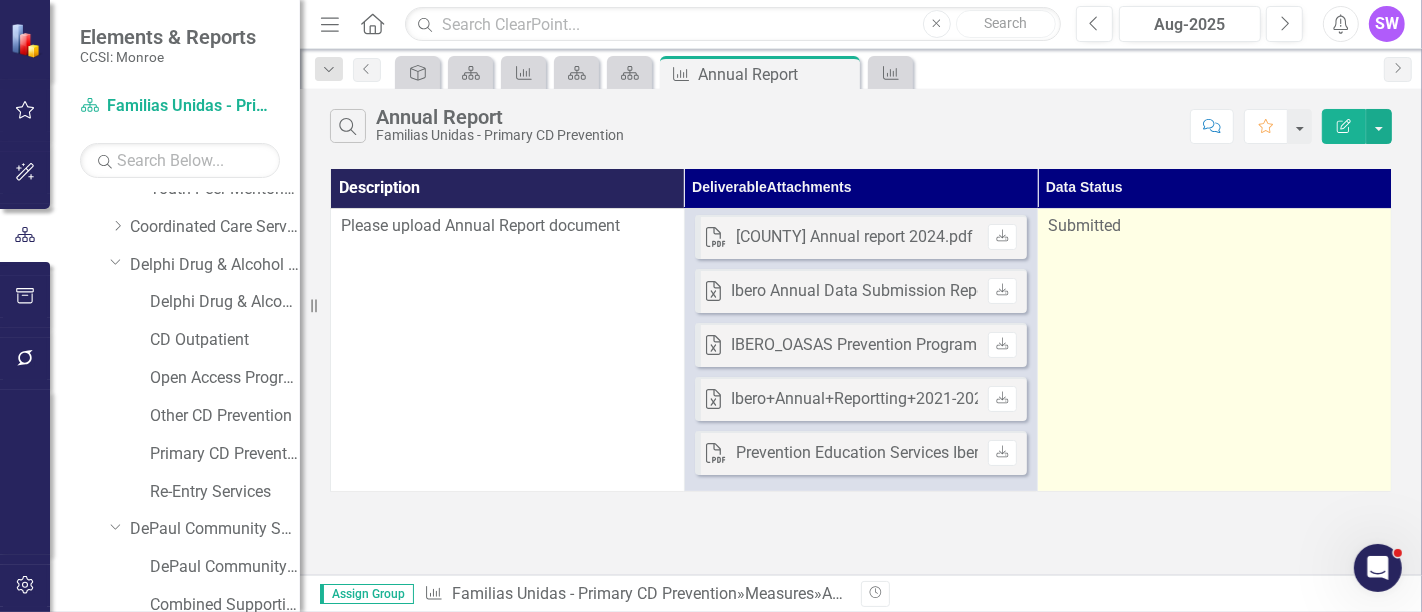 click on "Submitted" at bounding box center (1215, 349) 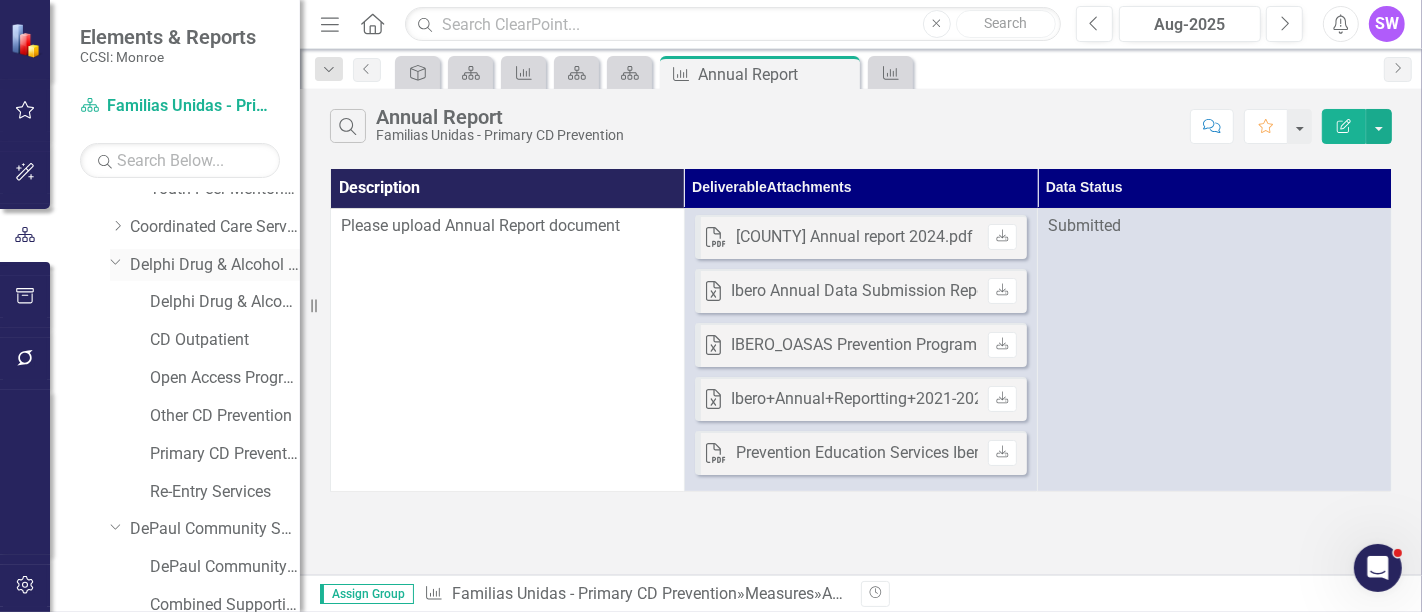 click on "Delphi Drug & Alcohol Council" at bounding box center [215, 265] 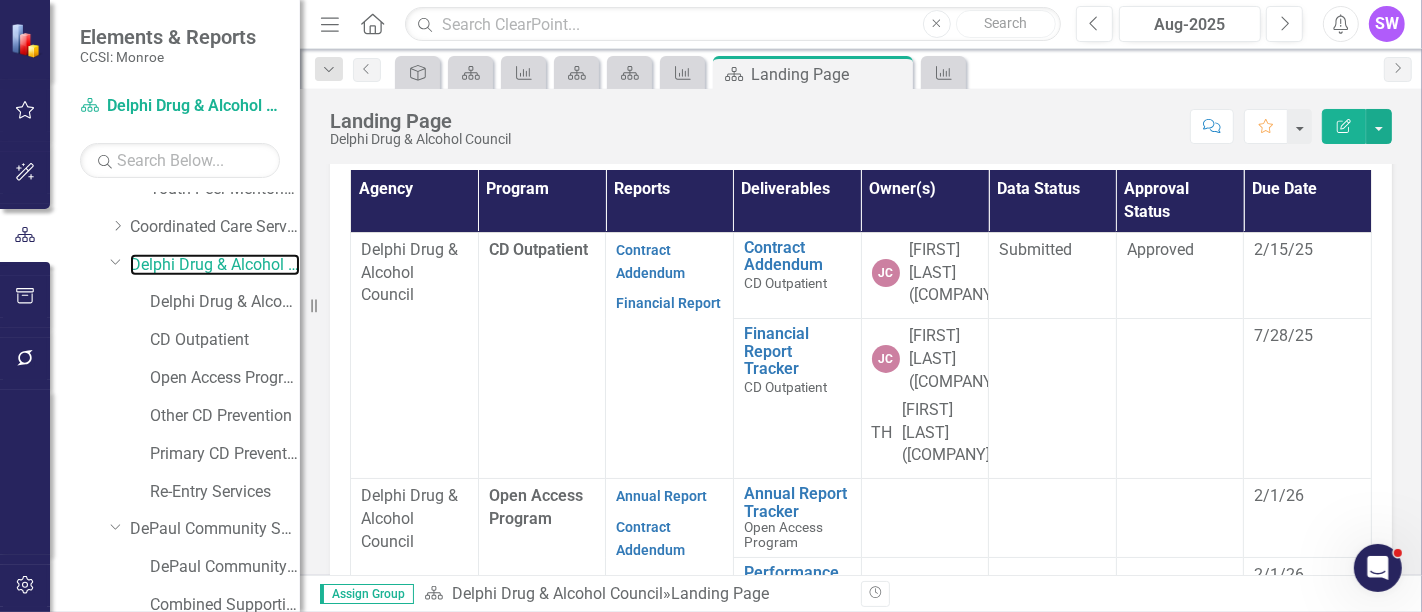 scroll, scrollTop: 666, scrollLeft: 0, axis: vertical 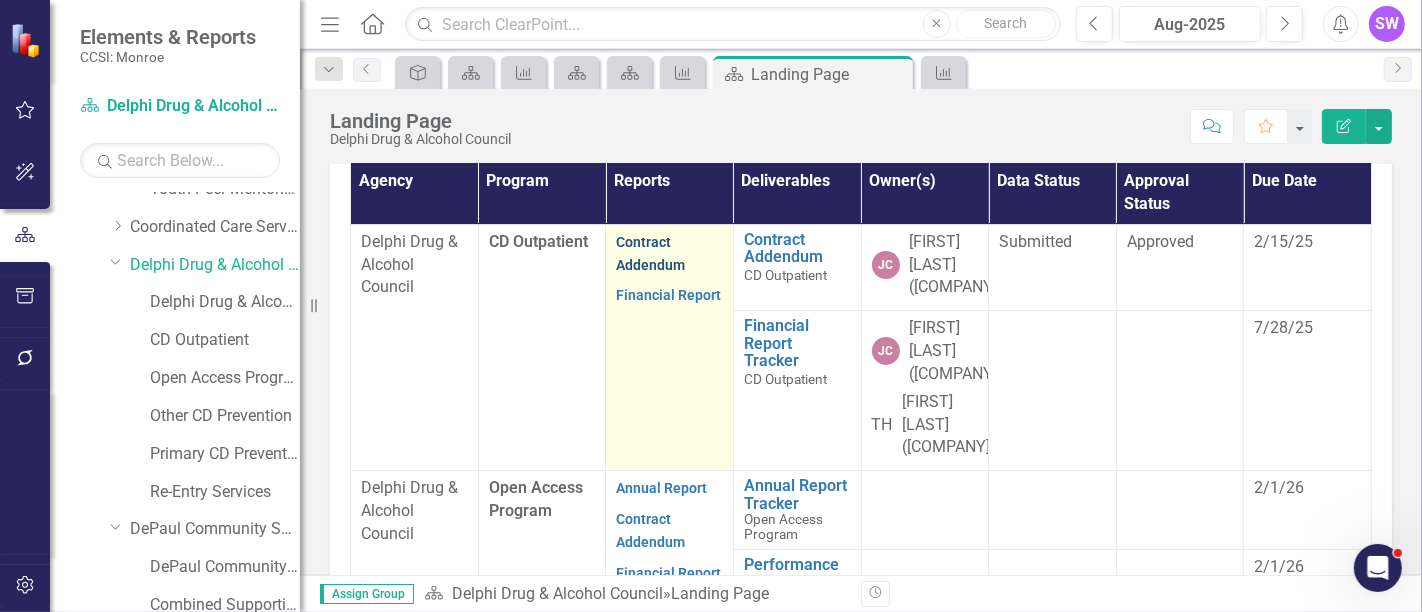 click on "Contract Addendum" at bounding box center [650, 253] 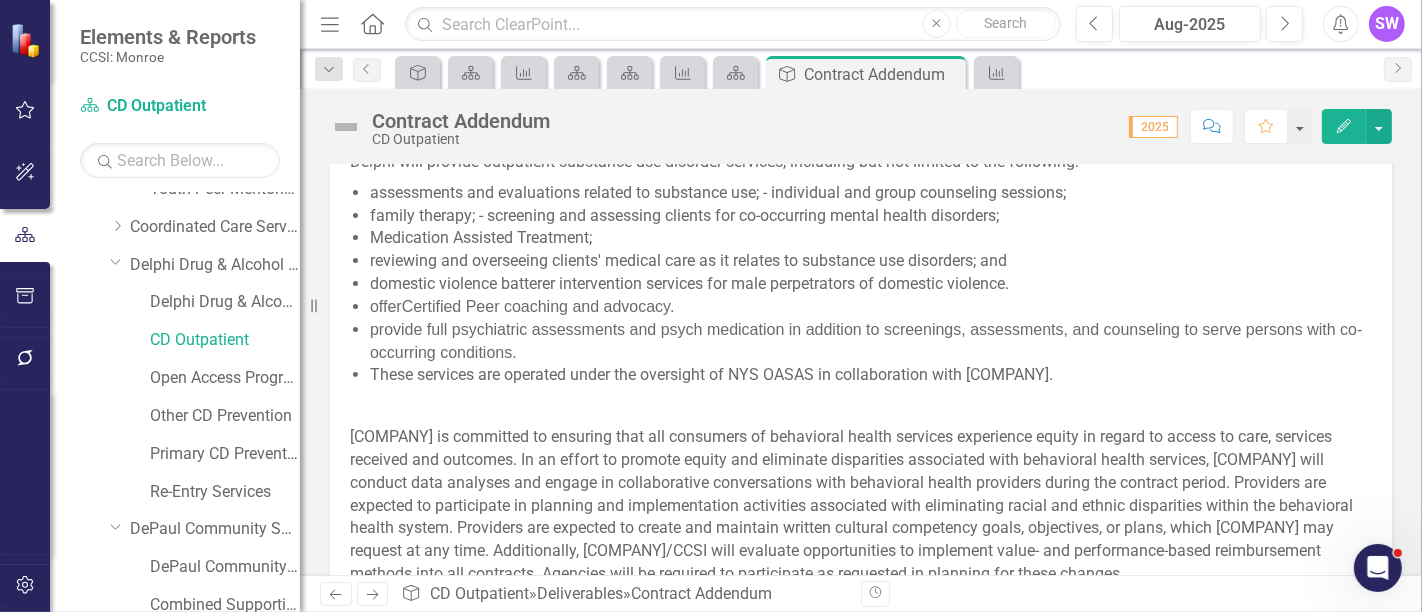scroll, scrollTop: 947, scrollLeft: 0, axis: vertical 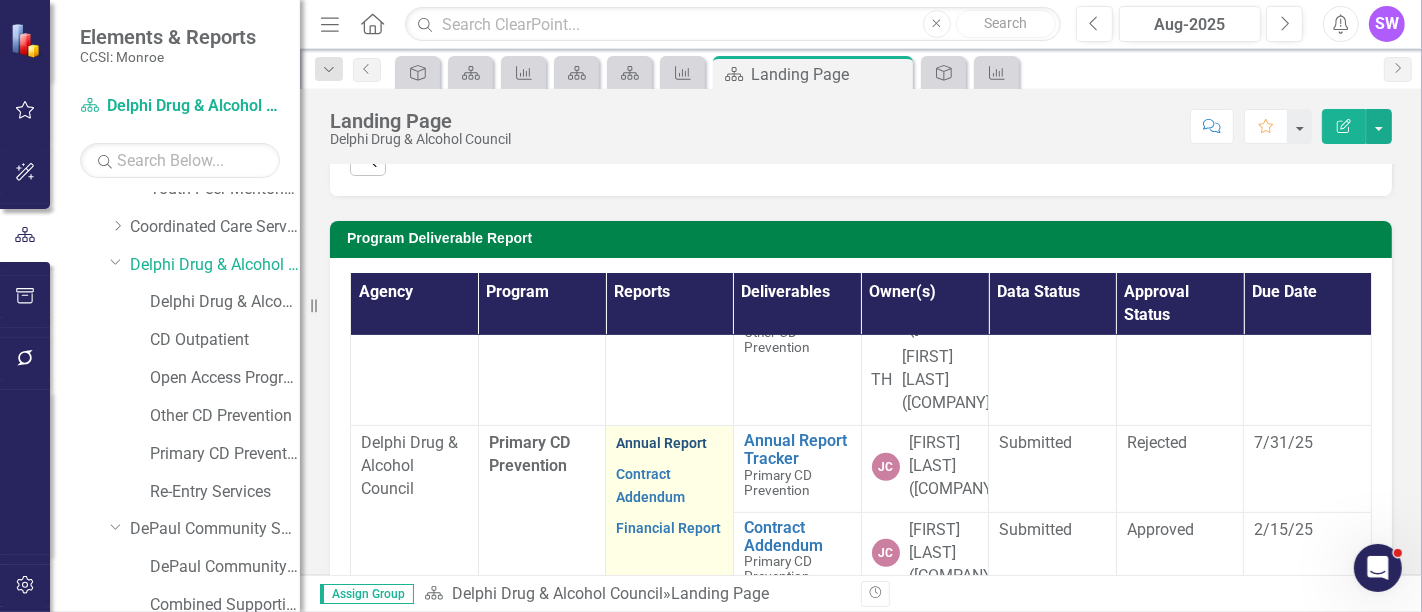 click on "Annual Report" at bounding box center (661, 443) 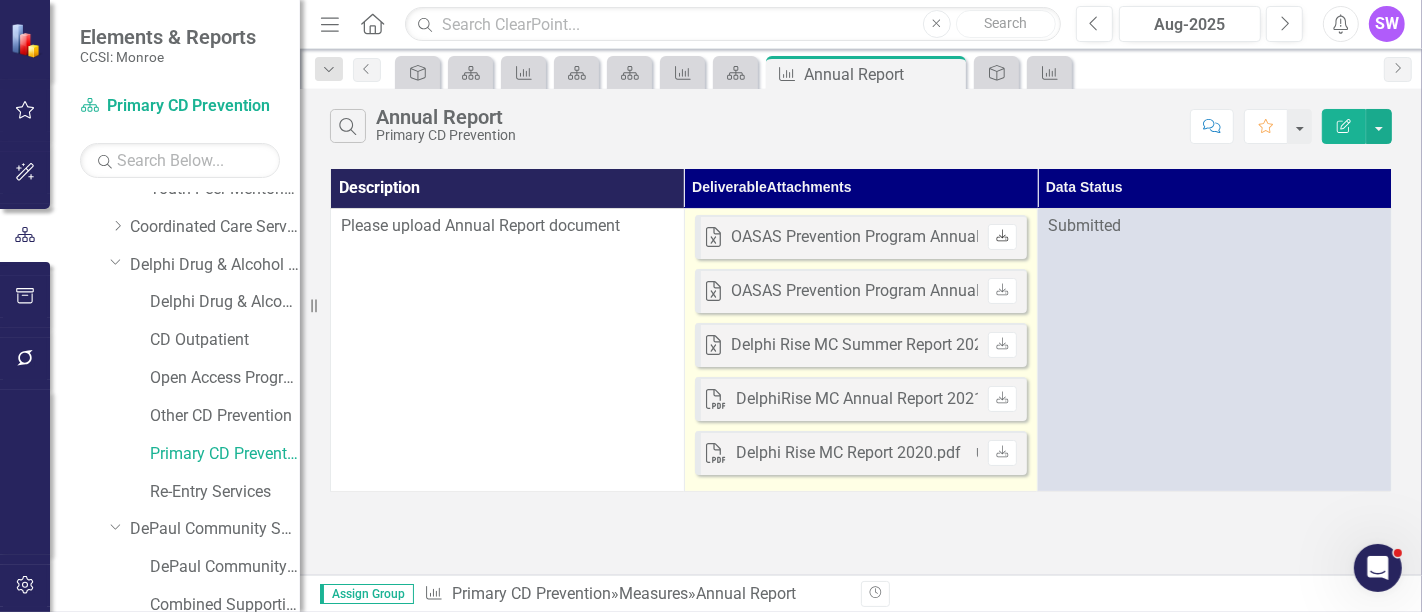 click 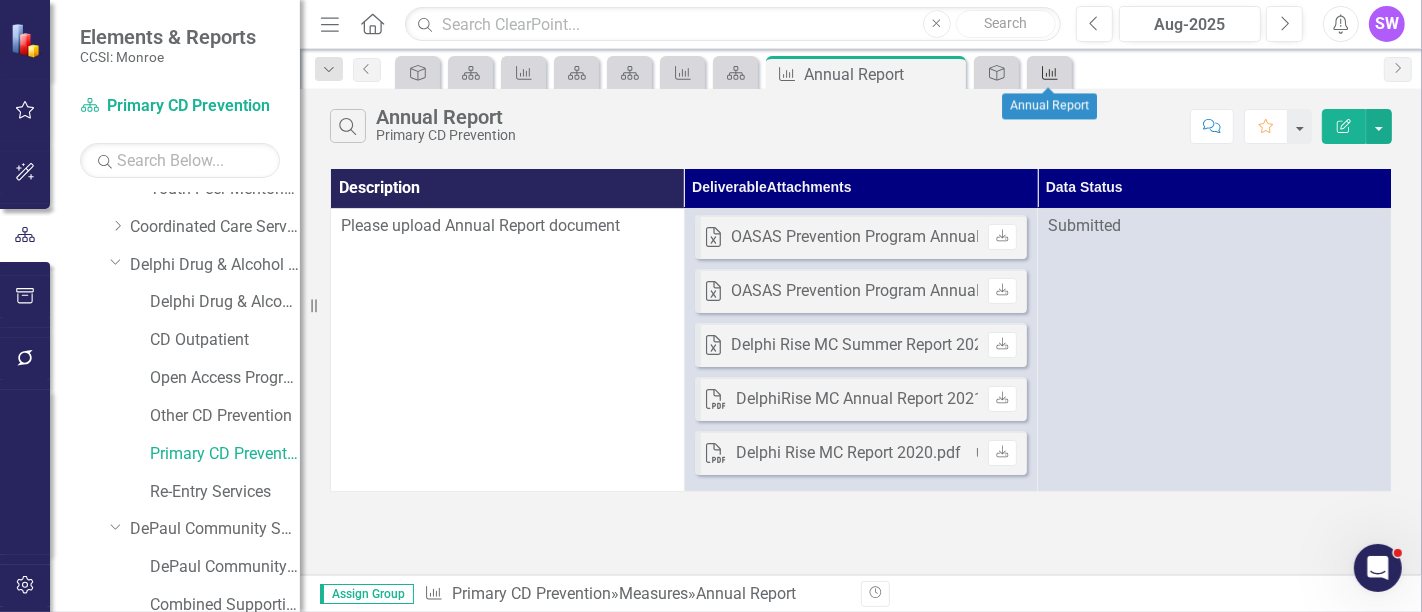 click 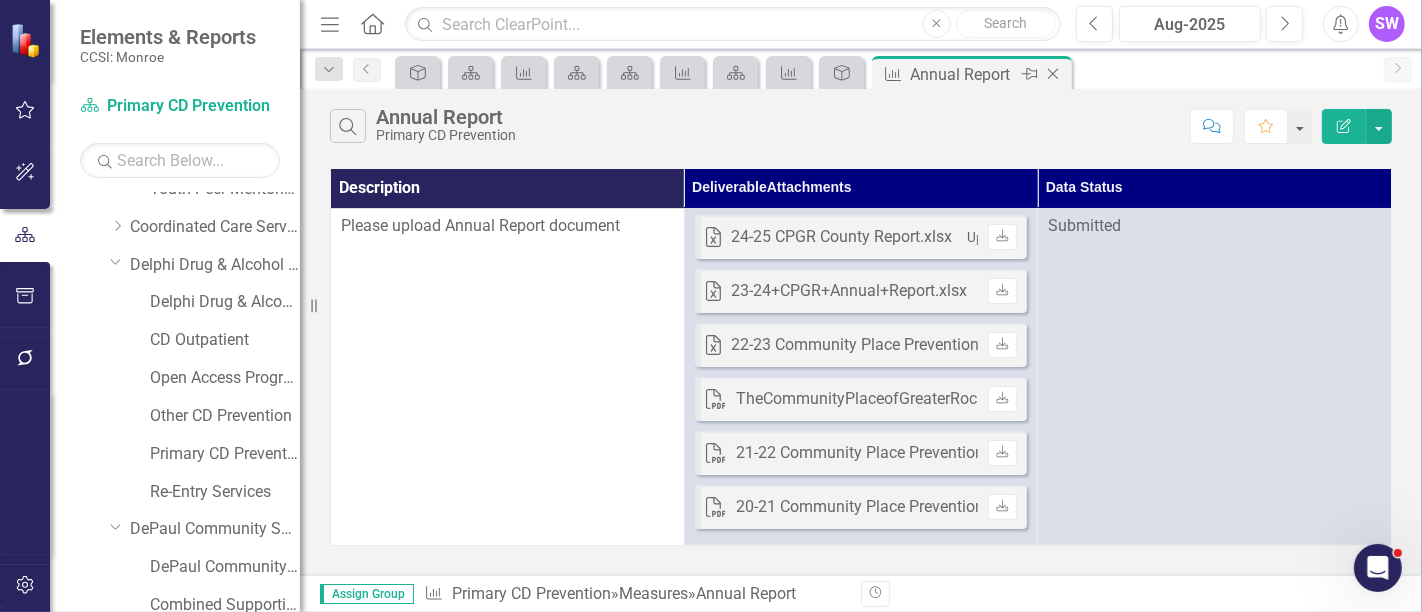 click on "Close" 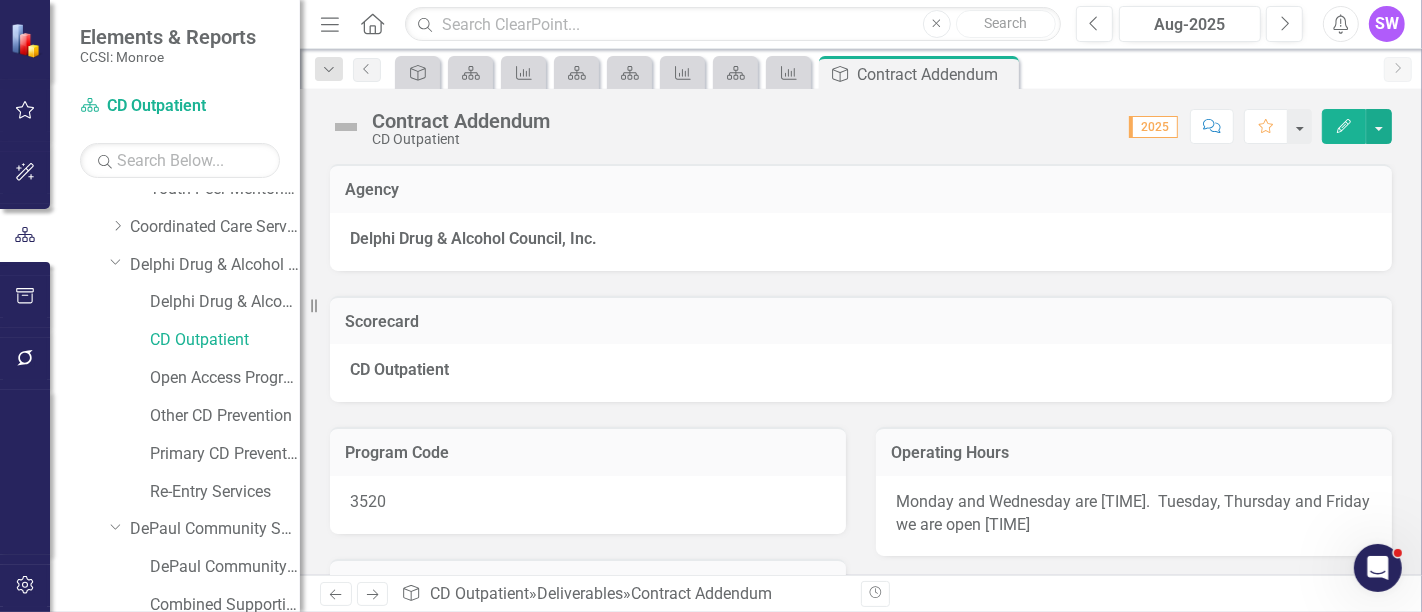 drag, startPoint x: 1009, startPoint y: 73, endPoint x: 1000, endPoint y: 78, distance: 10.29563 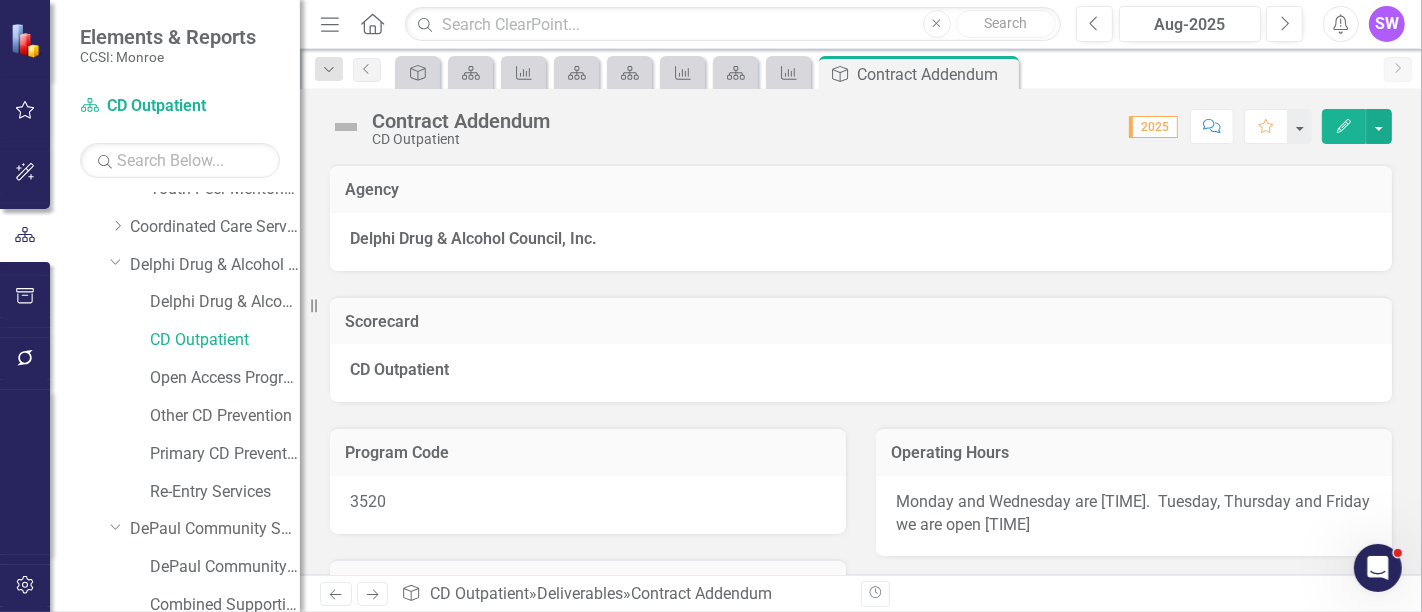 click on "Close" 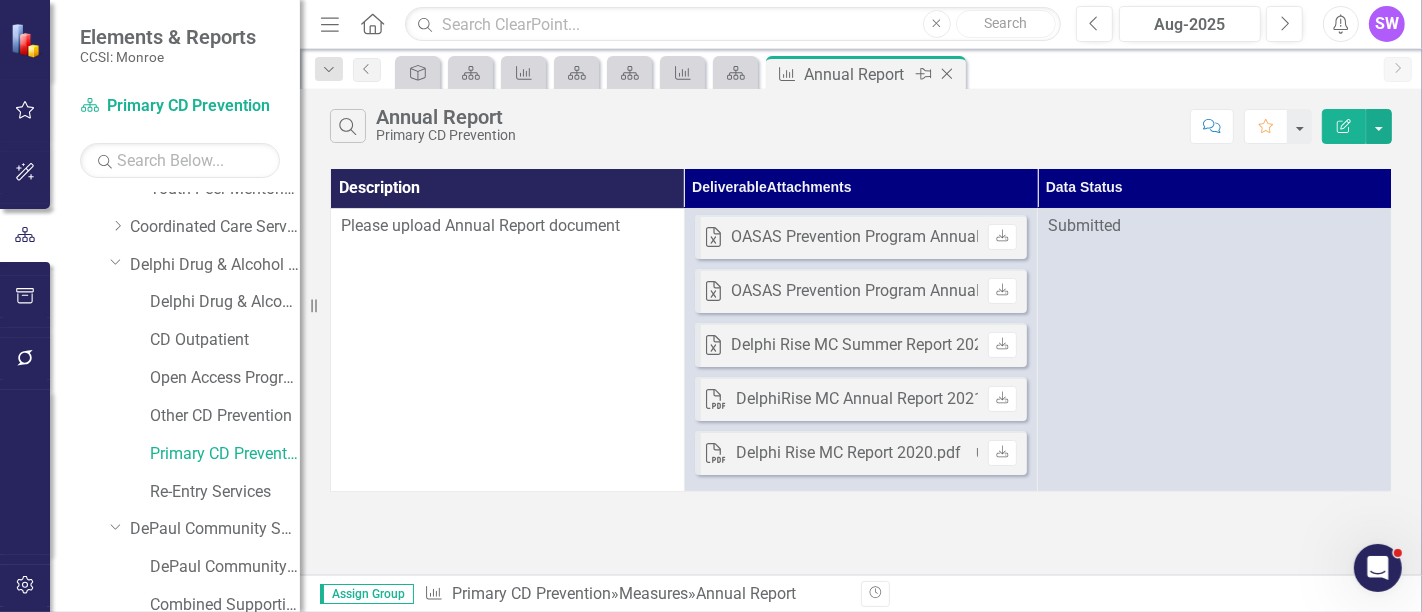 click on "Close" 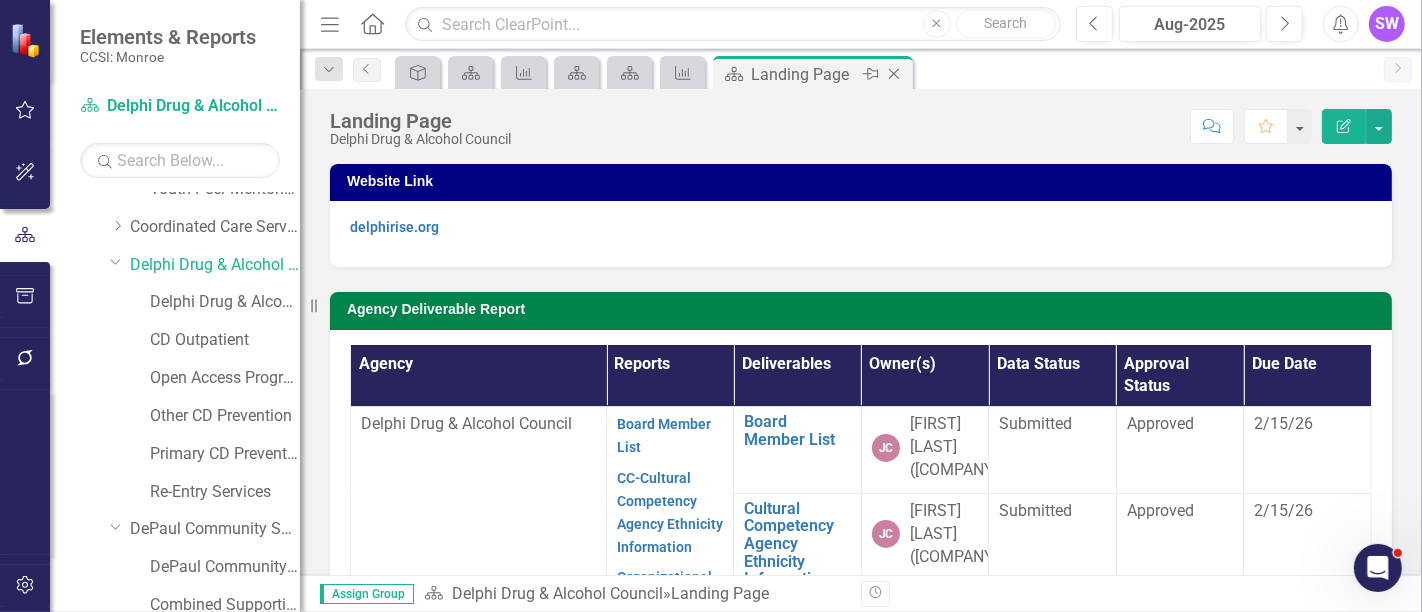 click on "Close" 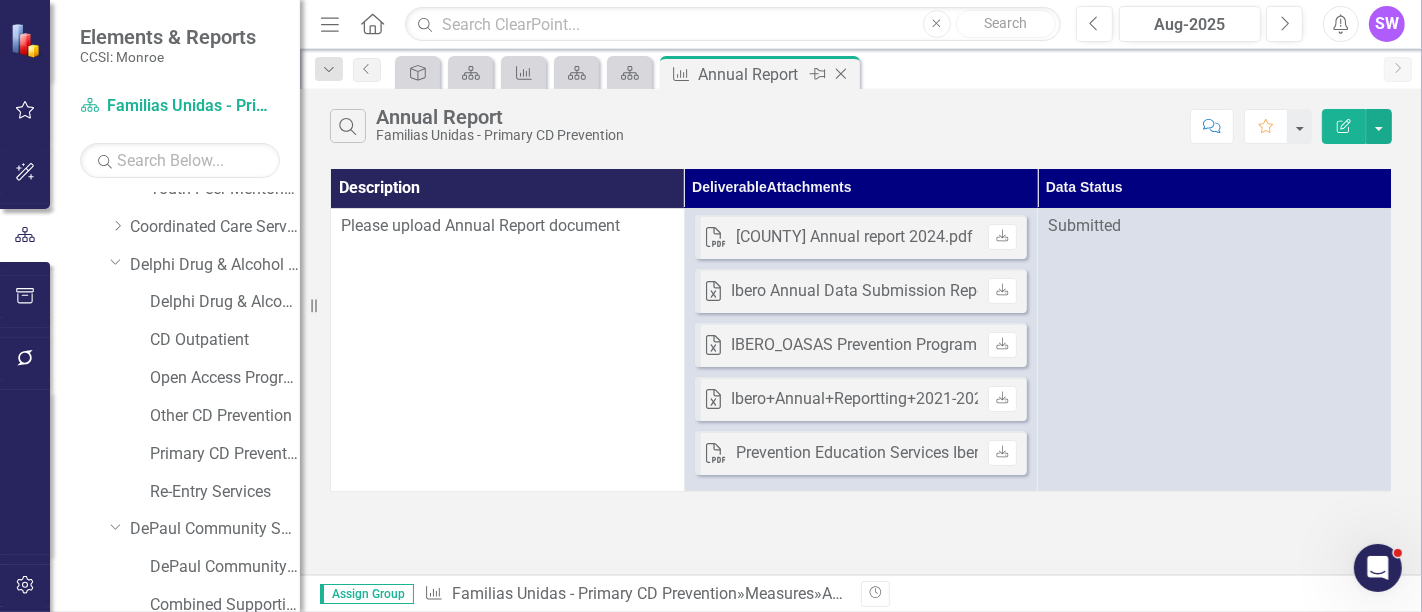 click on "Close" 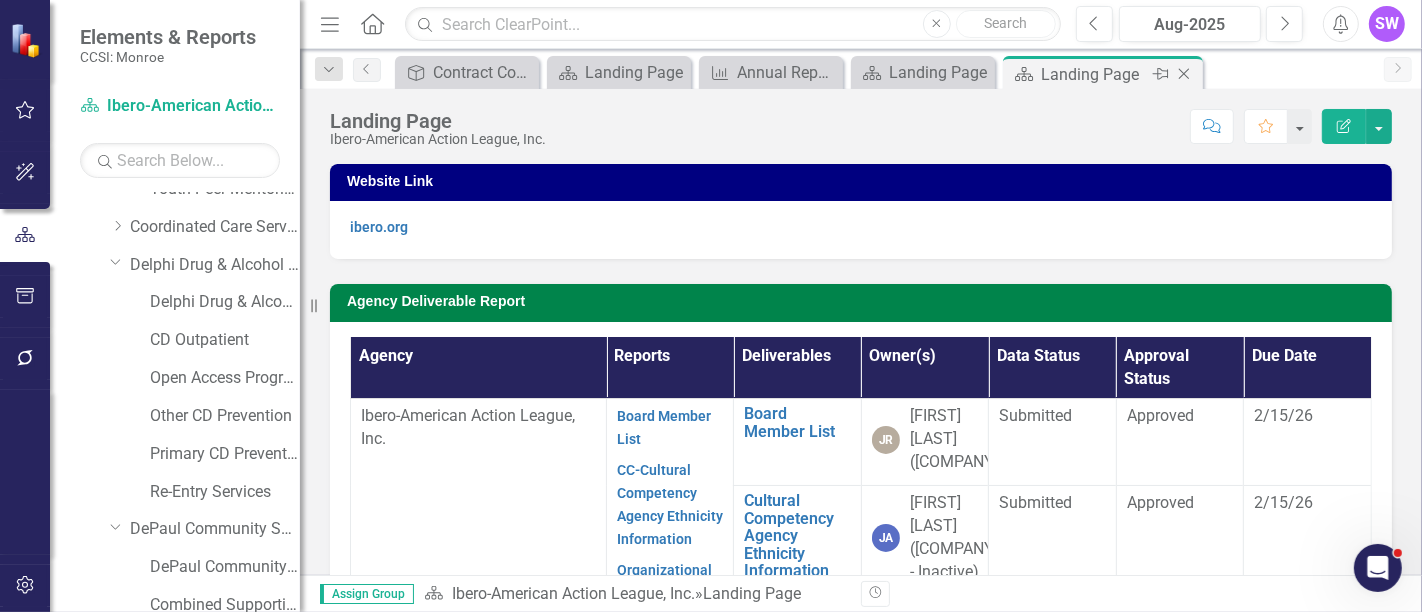 click 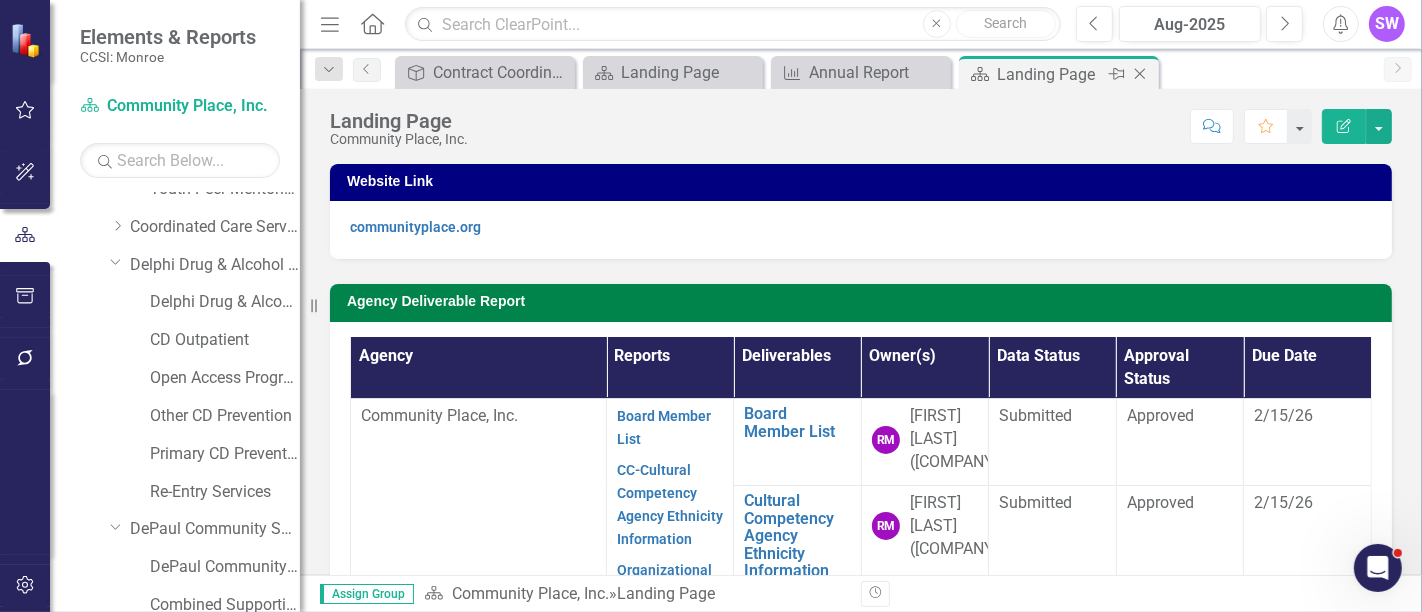 click on "Close" 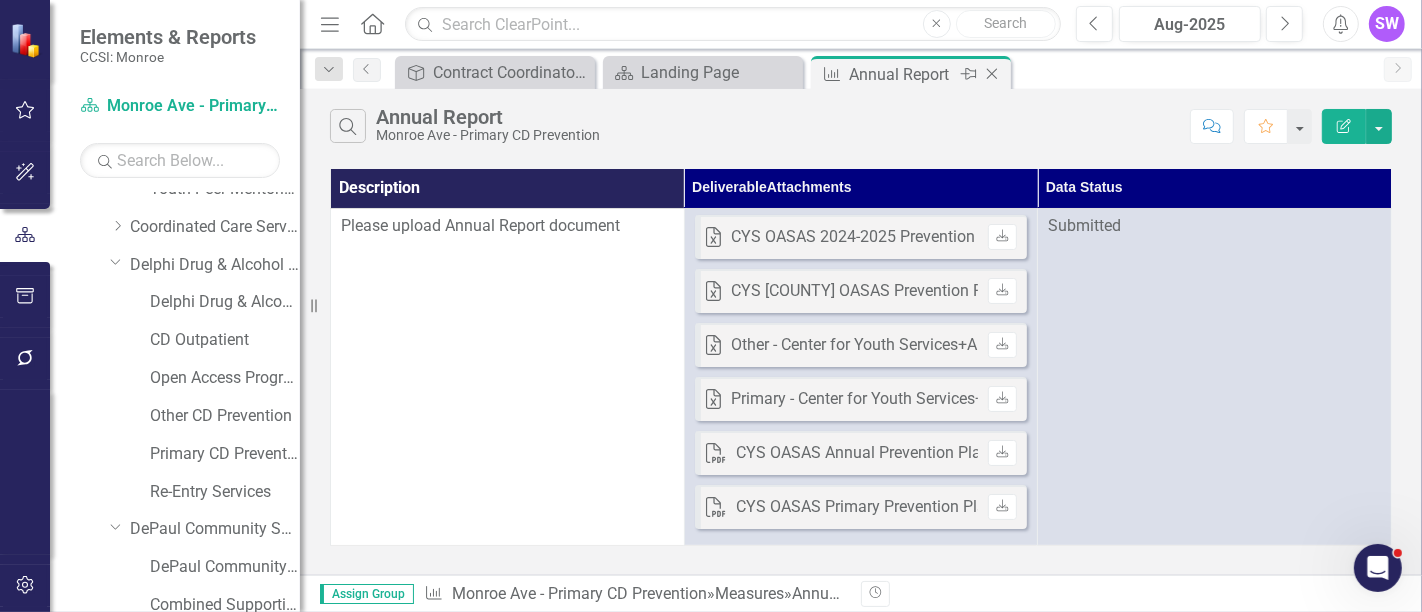 click on "Close" 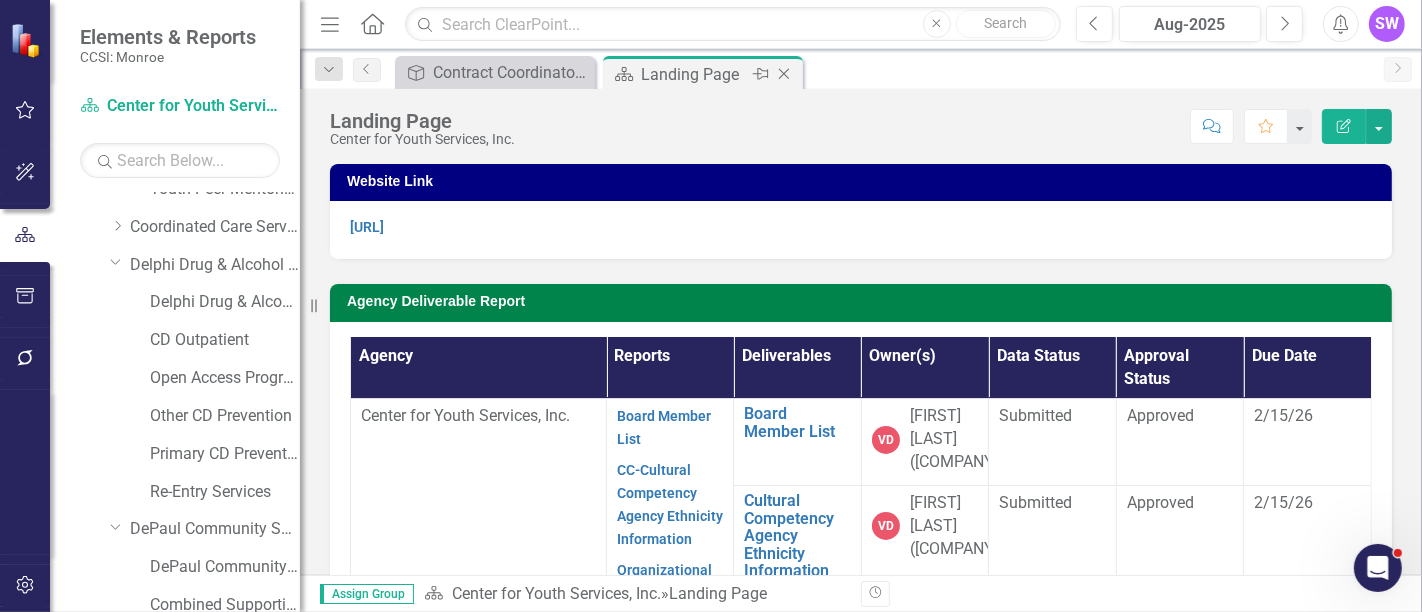 click on "Close" 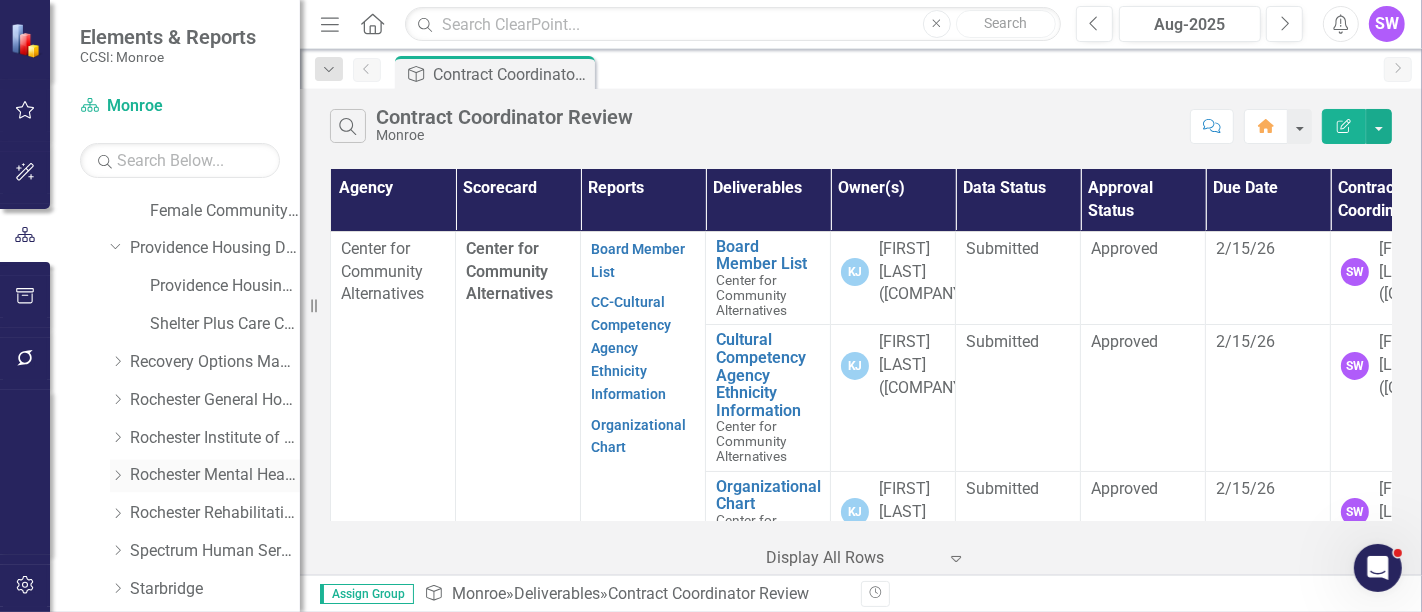 scroll, scrollTop: 3777, scrollLeft: 0, axis: vertical 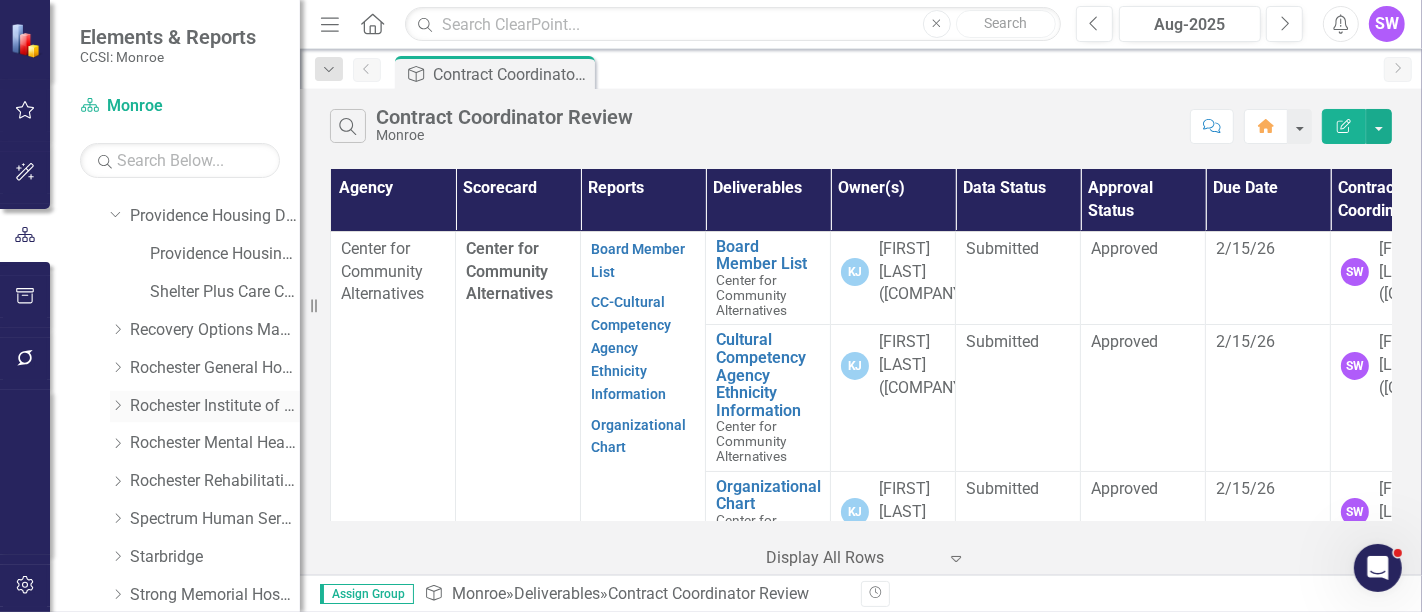 click on "Dropdown" 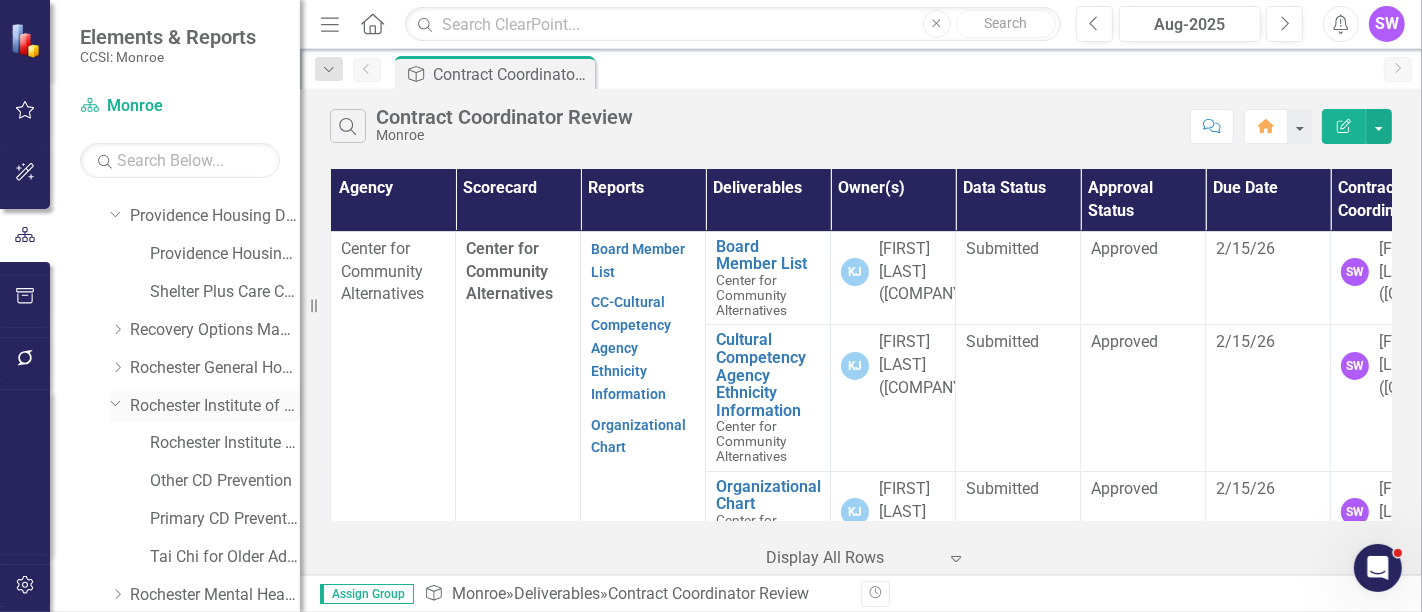 click on "Rochester Institute of Technology" at bounding box center [215, 406] 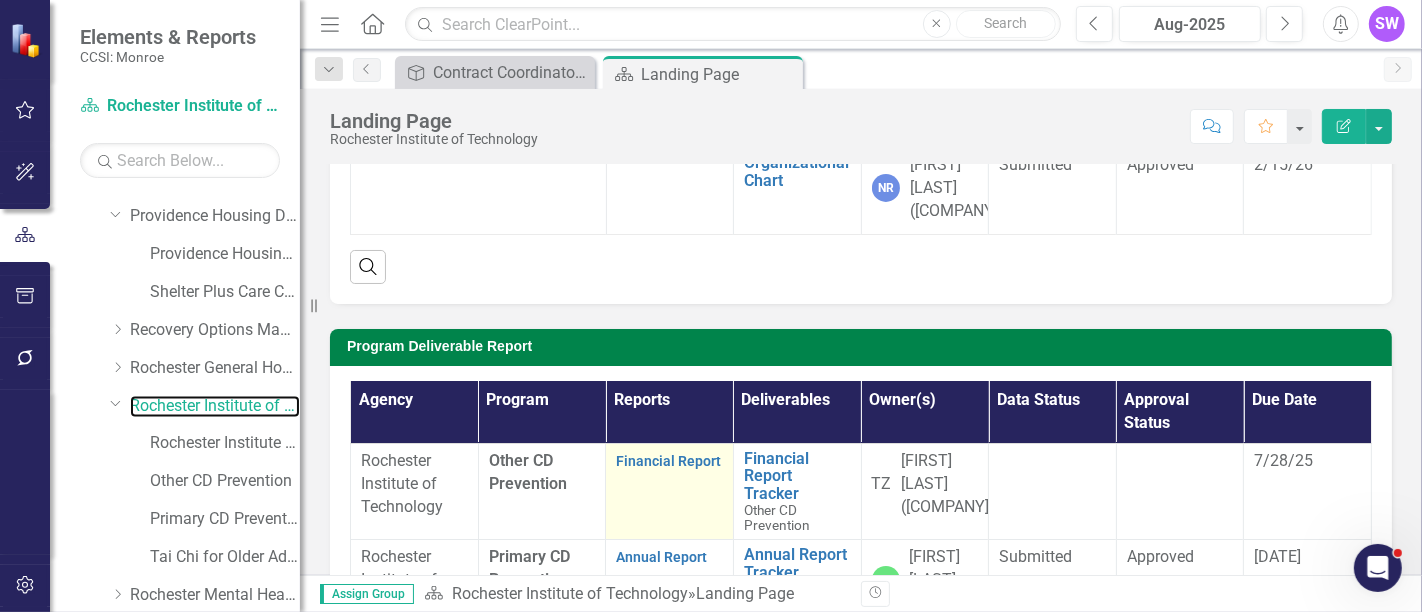 scroll, scrollTop: 444, scrollLeft: 0, axis: vertical 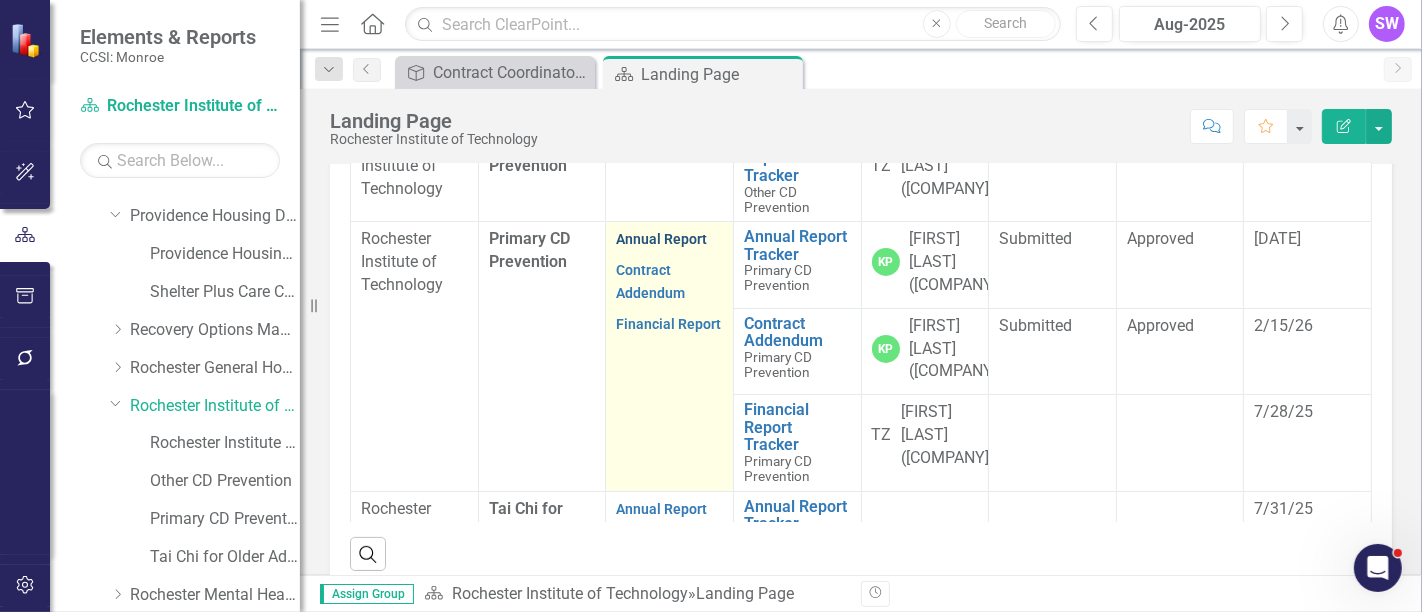 click on "Annual Report" at bounding box center (661, 239) 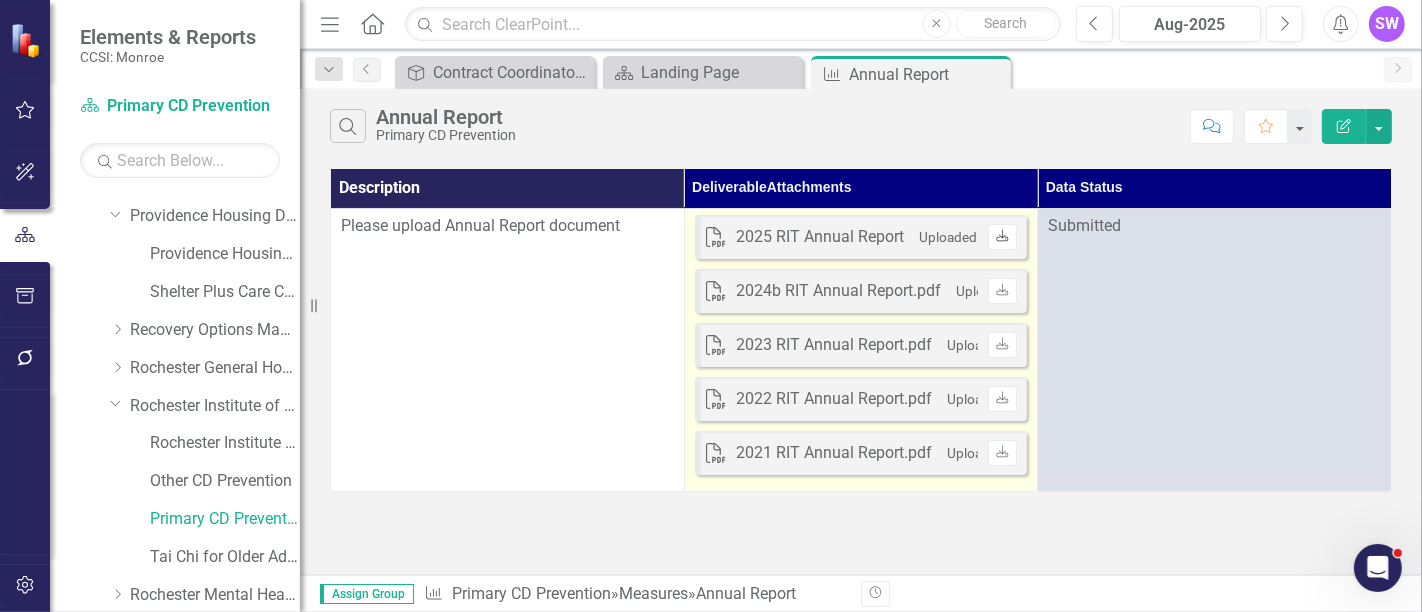 click on "Download" 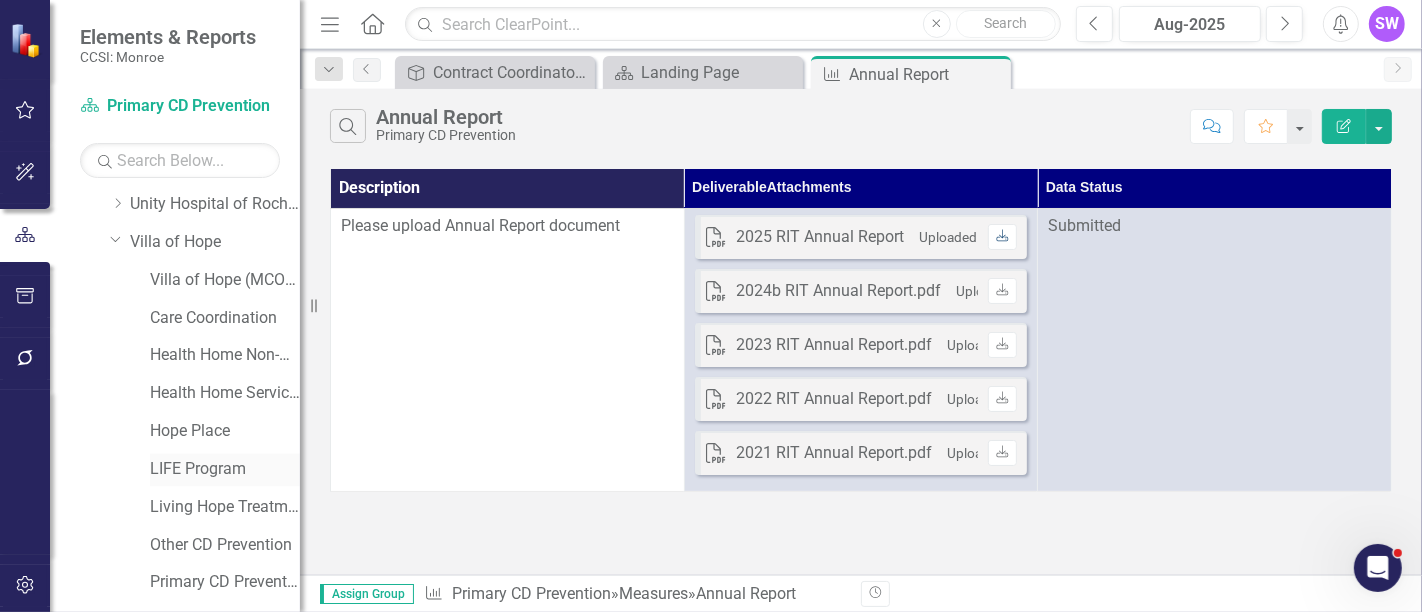 scroll, scrollTop: 4277, scrollLeft: 0, axis: vertical 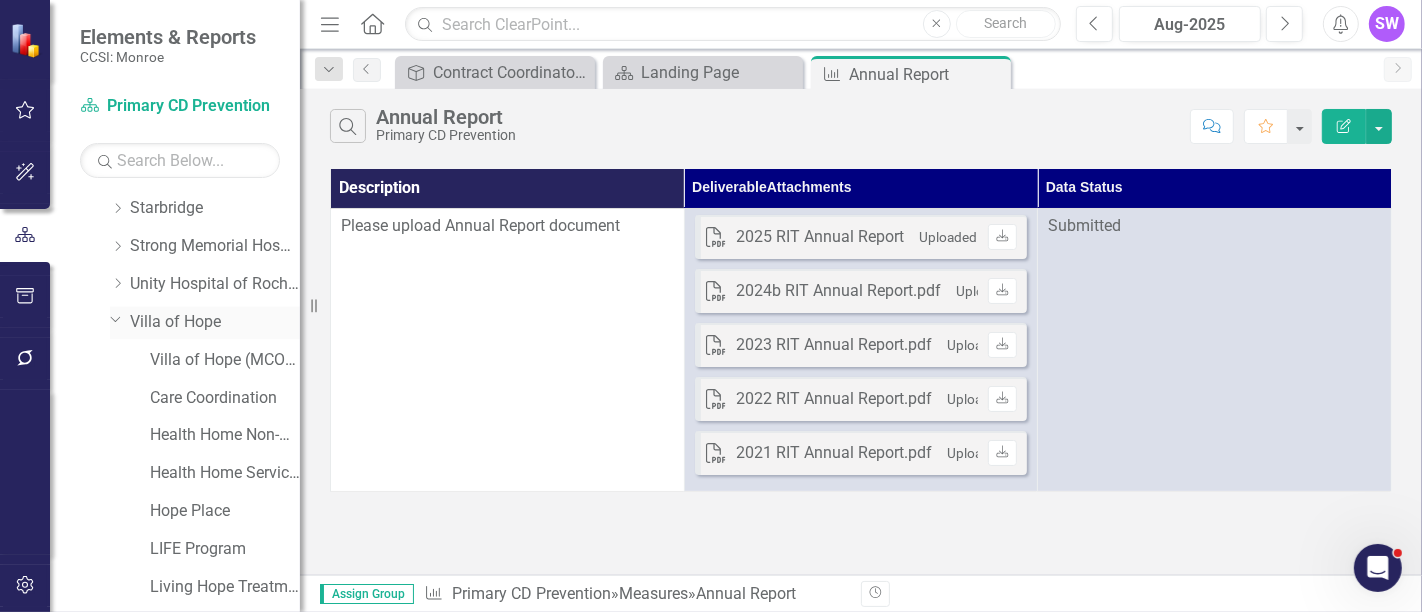 click on "Villa of Hope" at bounding box center [215, 322] 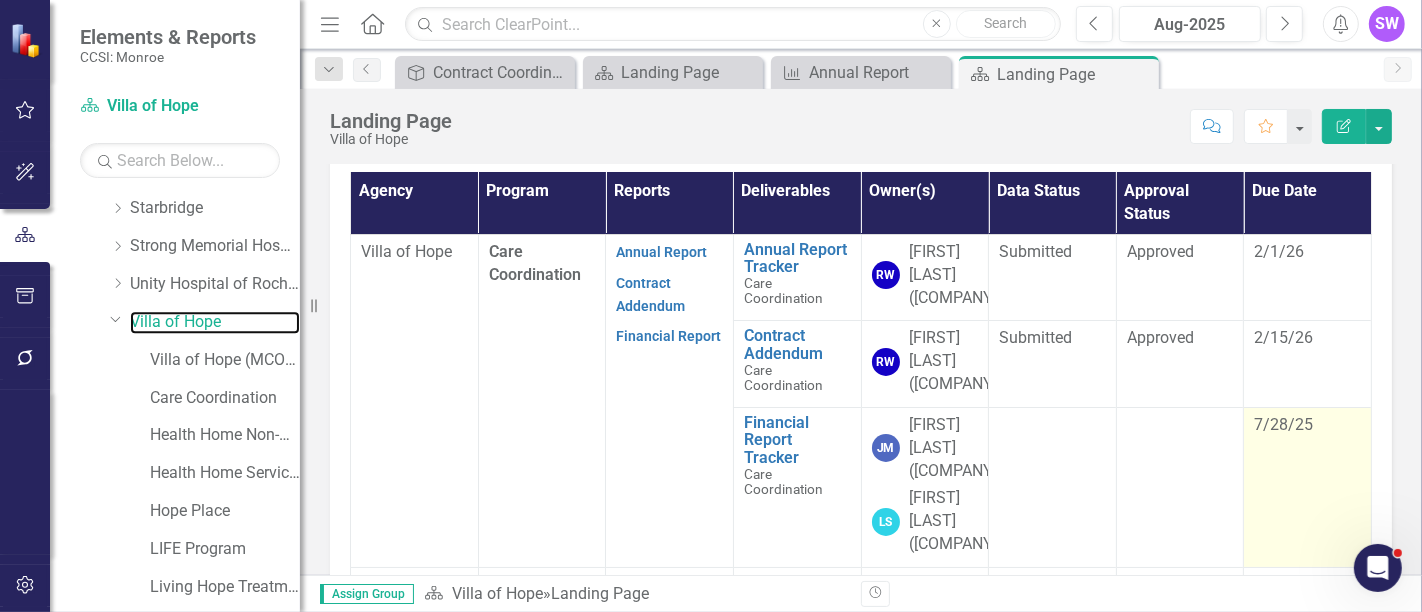 scroll, scrollTop: 640, scrollLeft: 0, axis: vertical 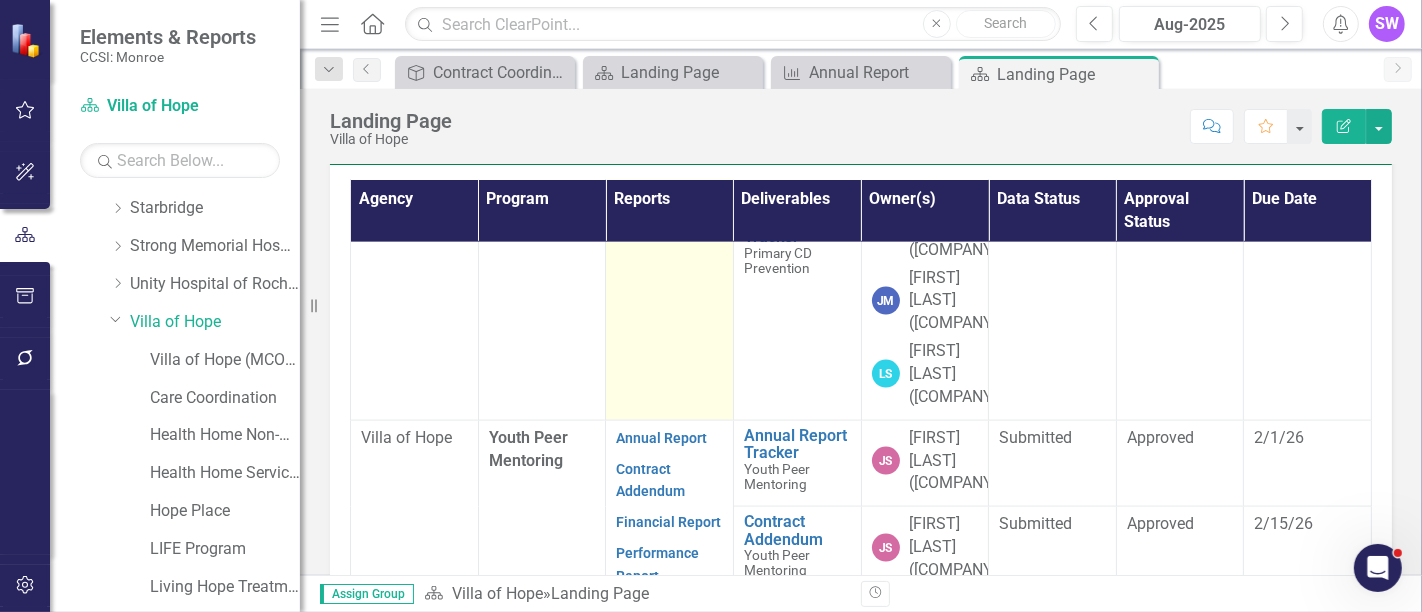 click on "Annual Report" at bounding box center [661, 39] 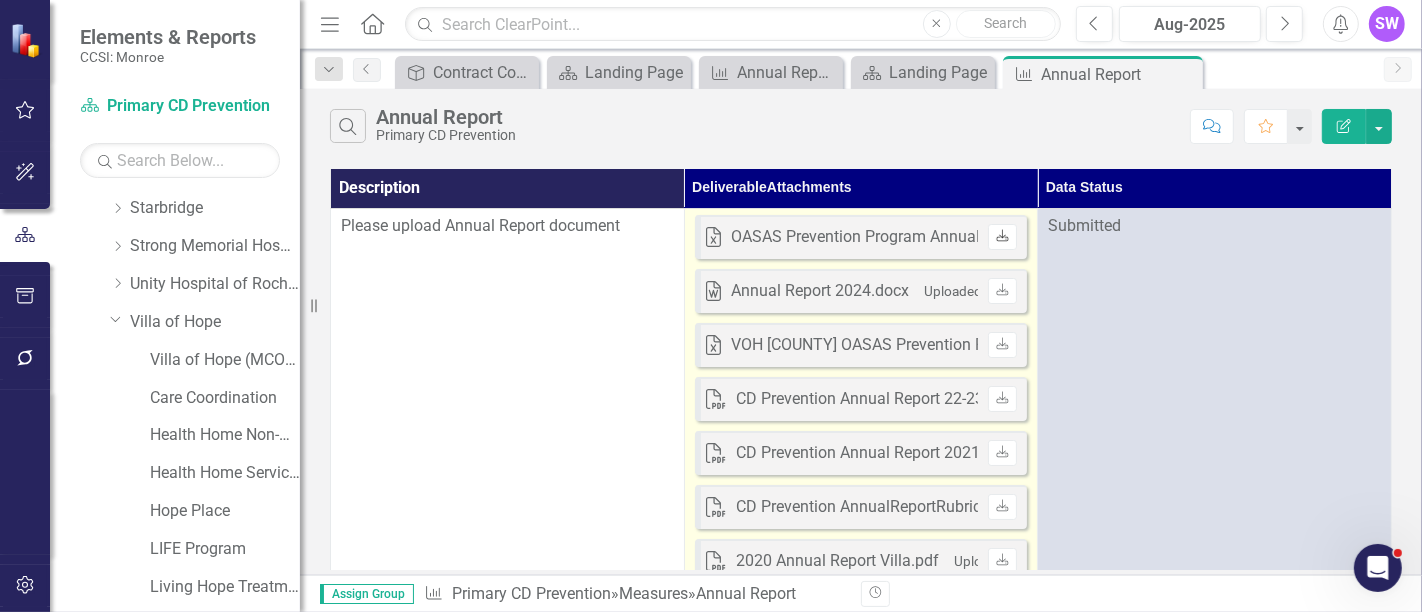 click on "Download" 